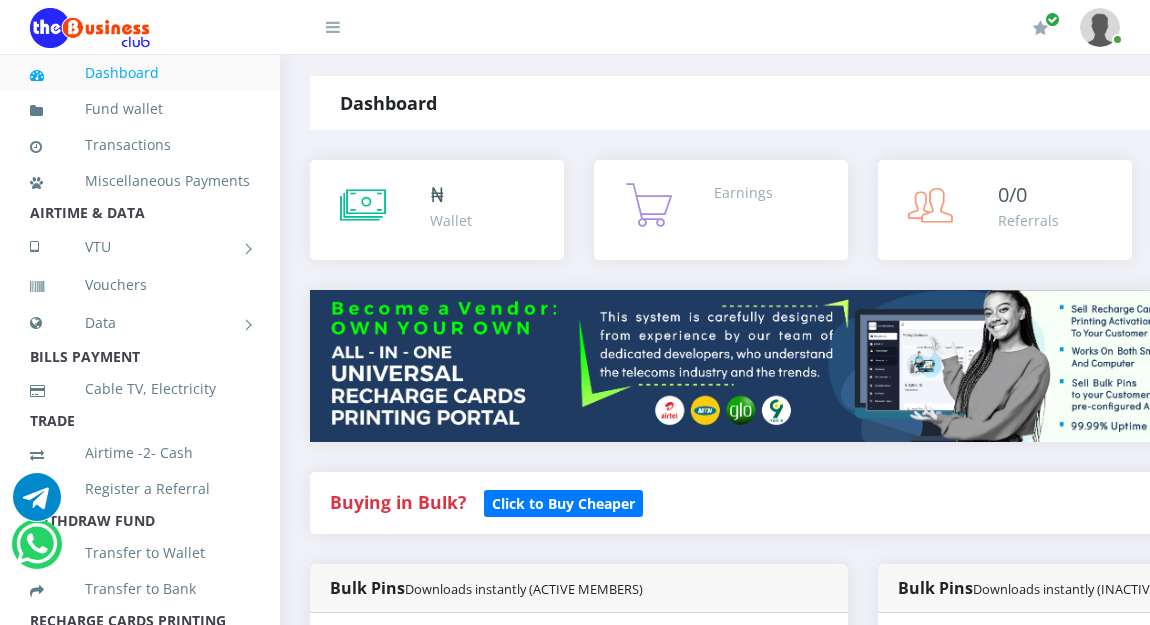 scroll, scrollTop: 0, scrollLeft: 0, axis: both 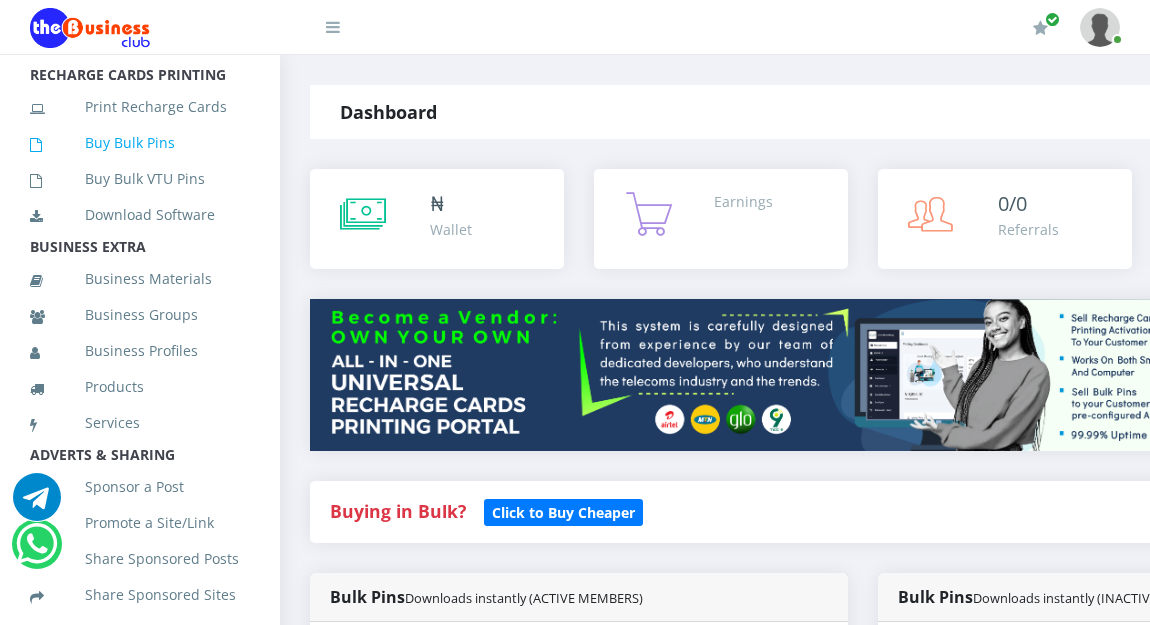 click on "Buy Bulk Pins" at bounding box center (140, 143) 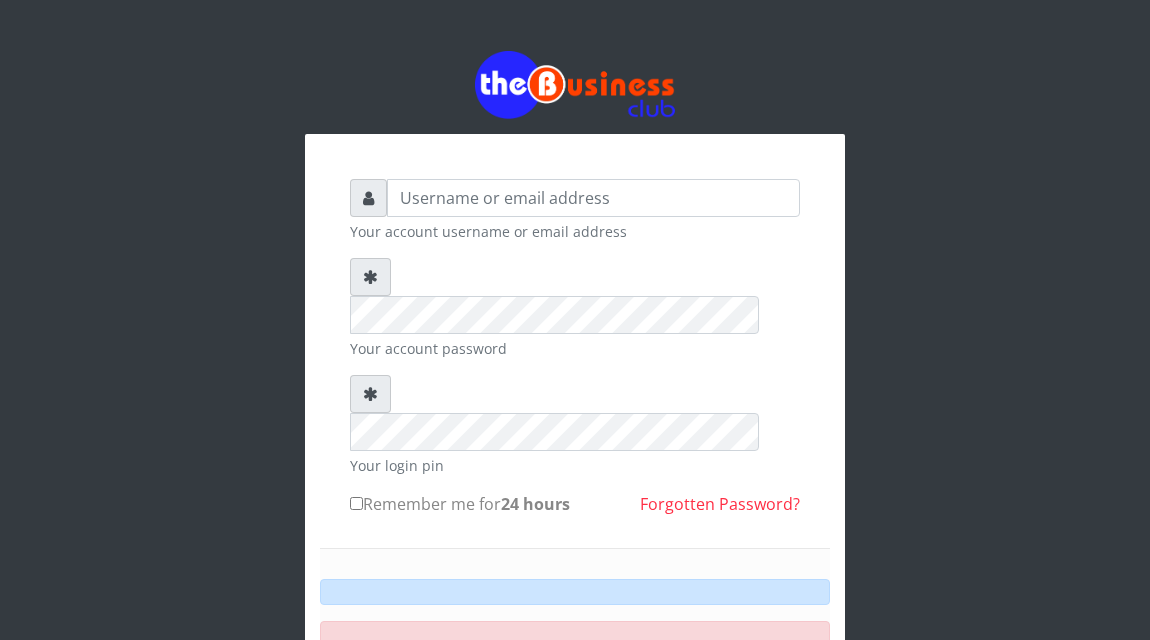 scroll, scrollTop: 0, scrollLeft: 0, axis: both 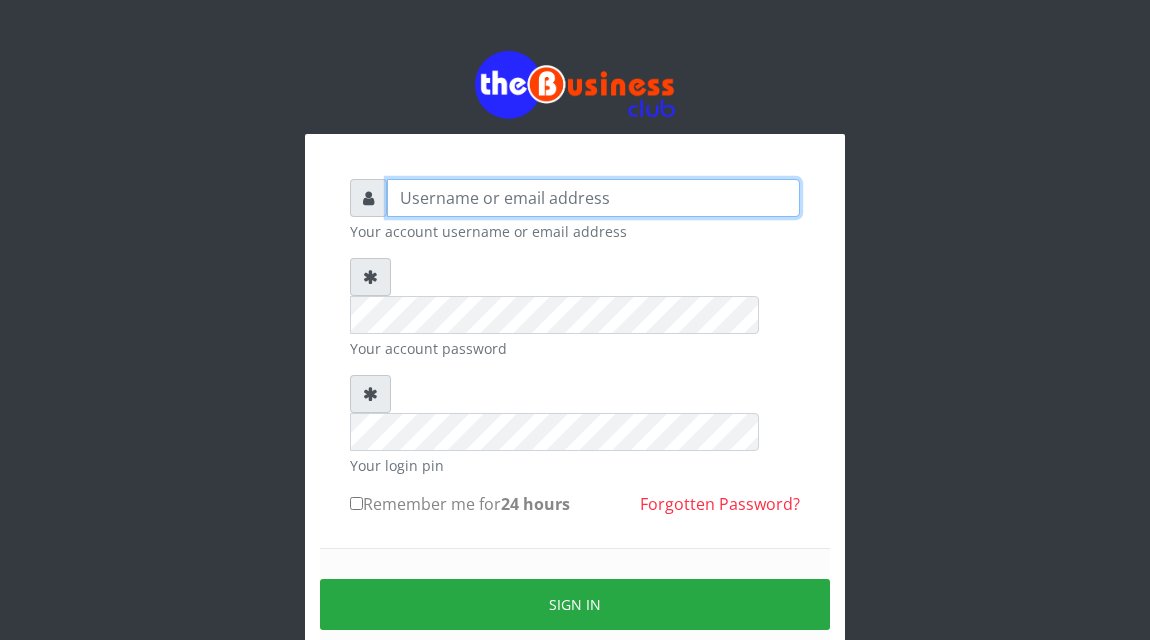 click at bounding box center (593, 198) 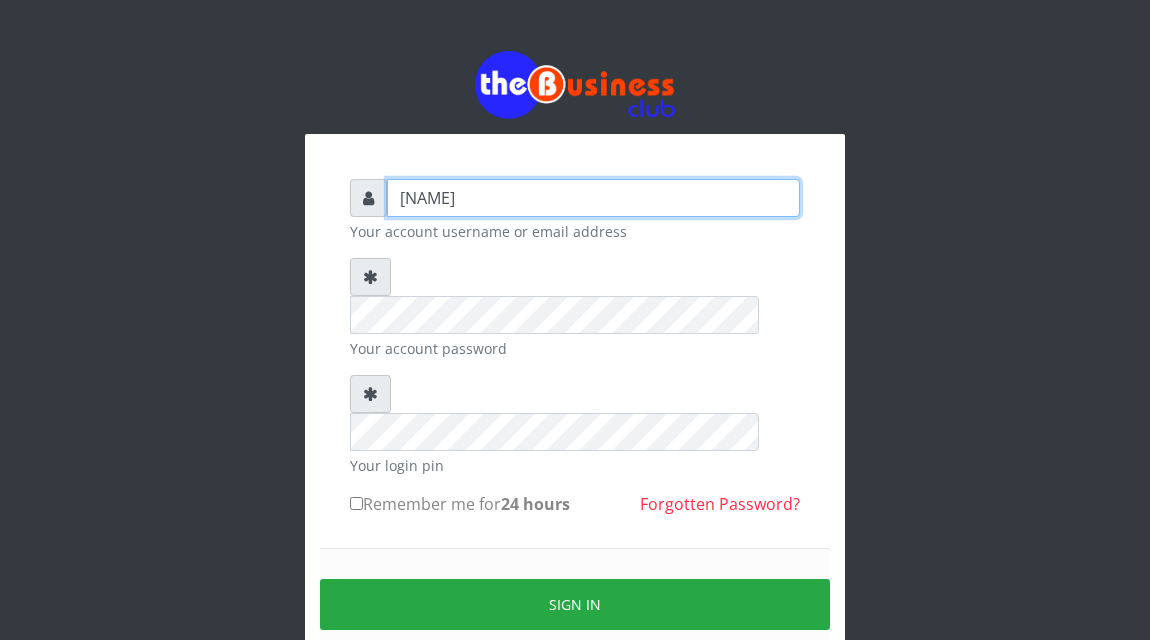 type on "Atipeter" 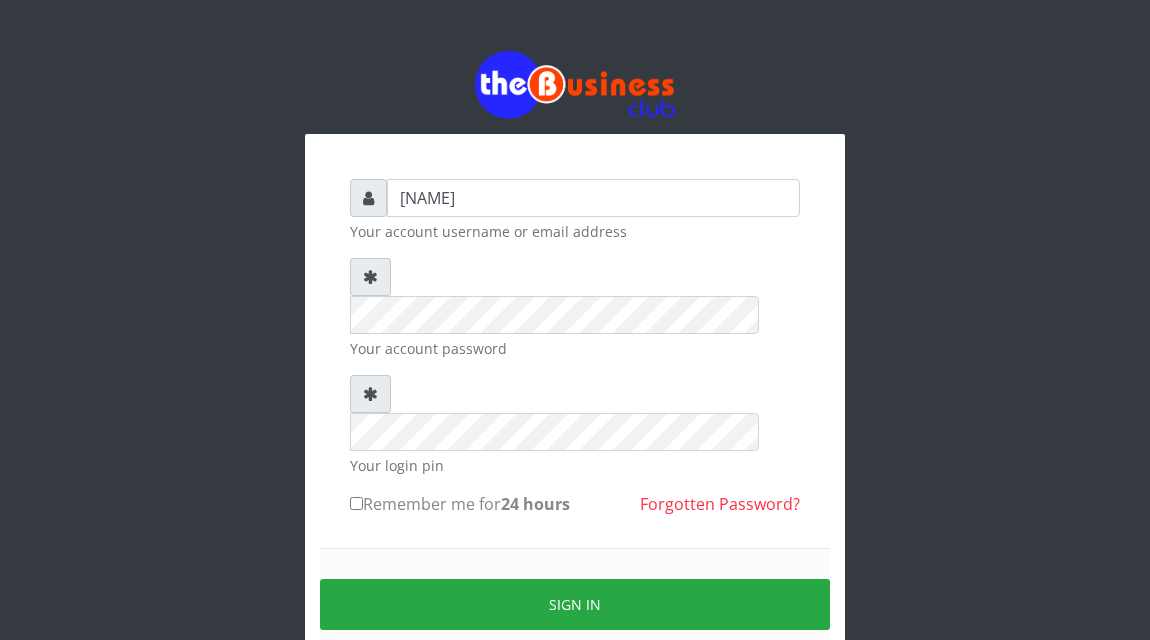 click on "Remember me for  24 hours" at bounding box center (356, 503) 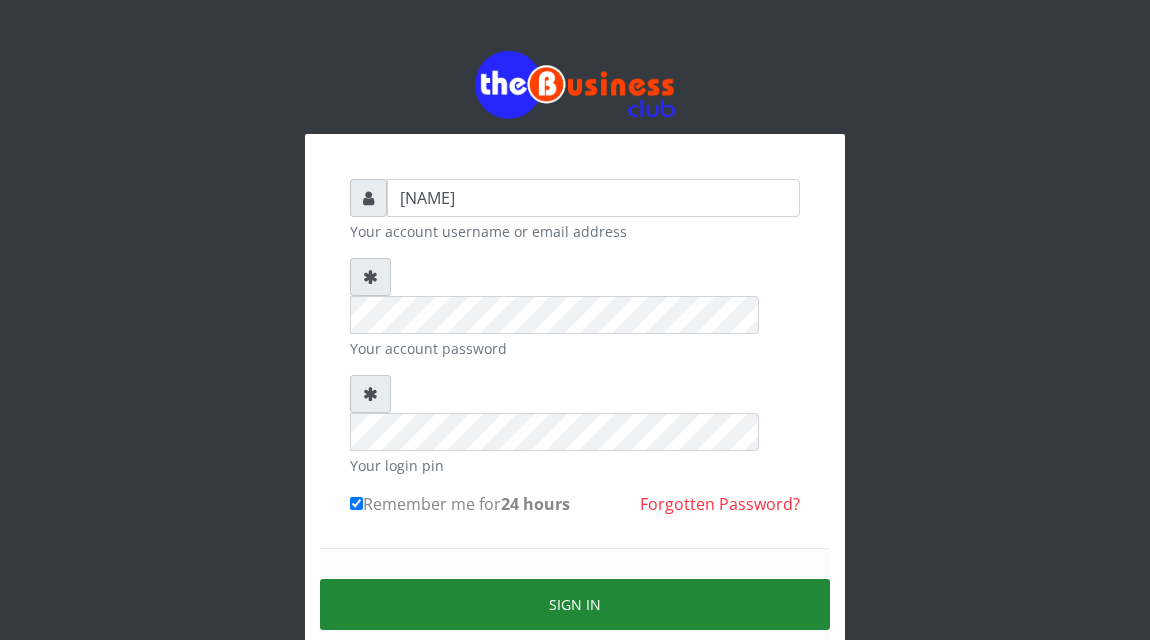 click on "Sign in" at bounding box center [575, 604] 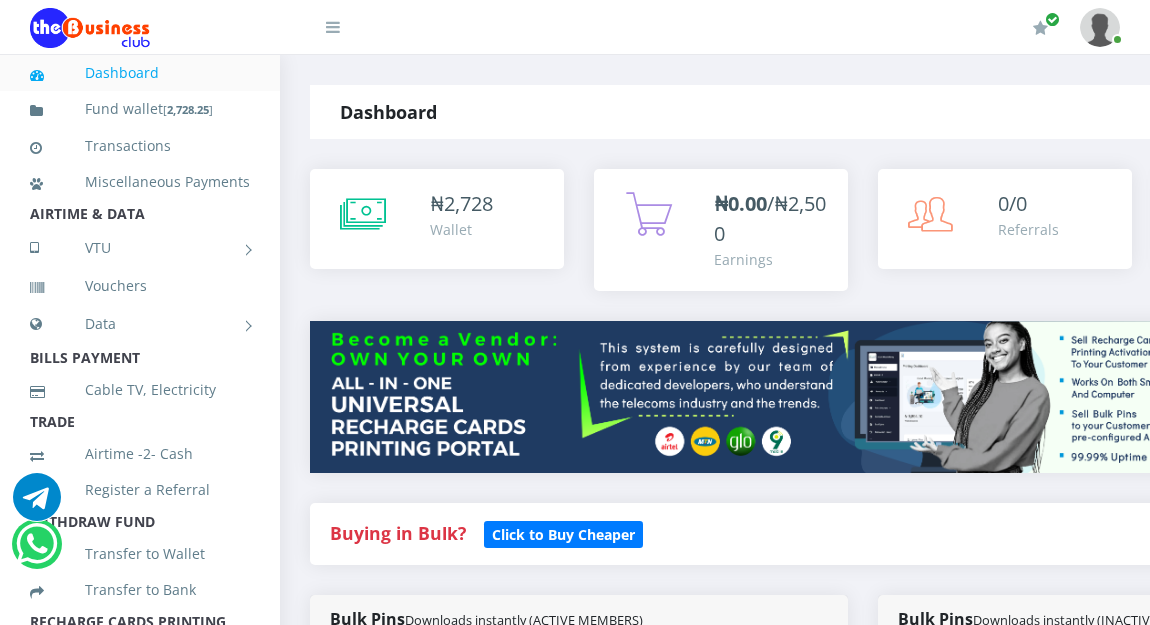 scroll, scrollTop: 0, scrollLeft: 0, axis: both 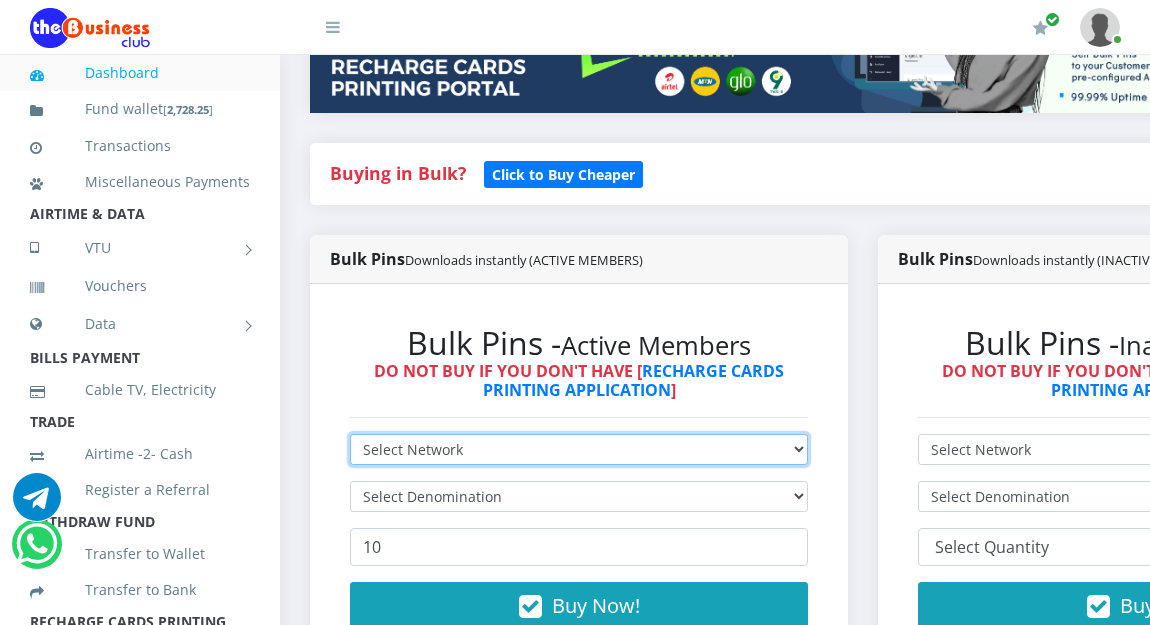 click on "Select Network
MTN
Globacom
9Mobile
Airtel" at bounding box center [579, 449] 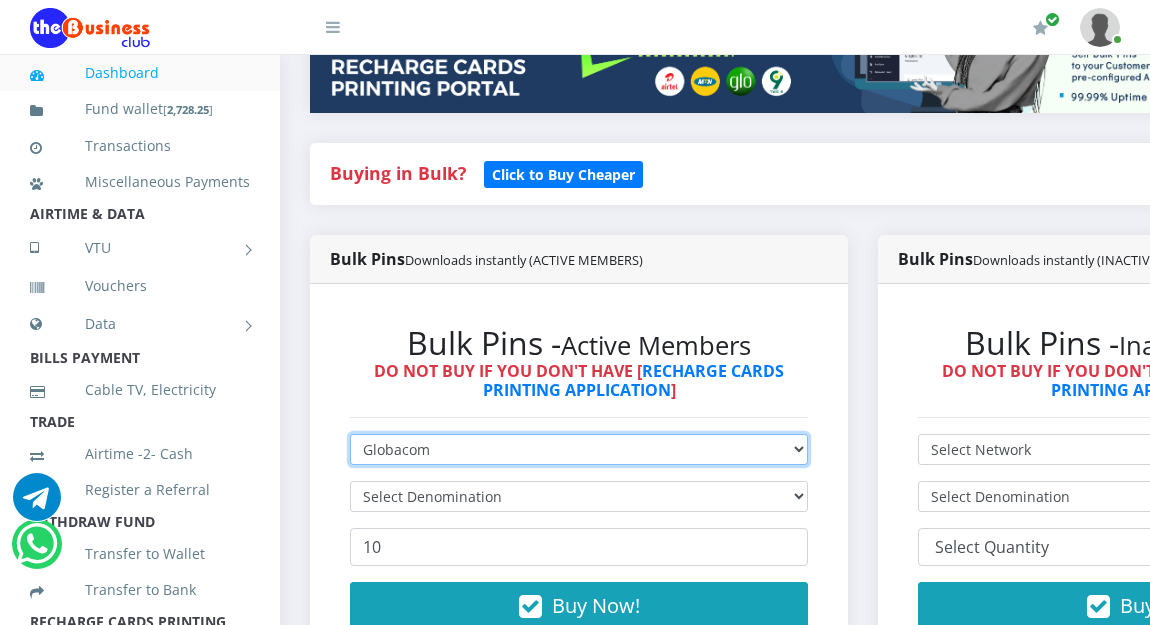 click on "Select Network
MTN
Globacom
9Mobile
Airtel" at bounding box center [579, 449] 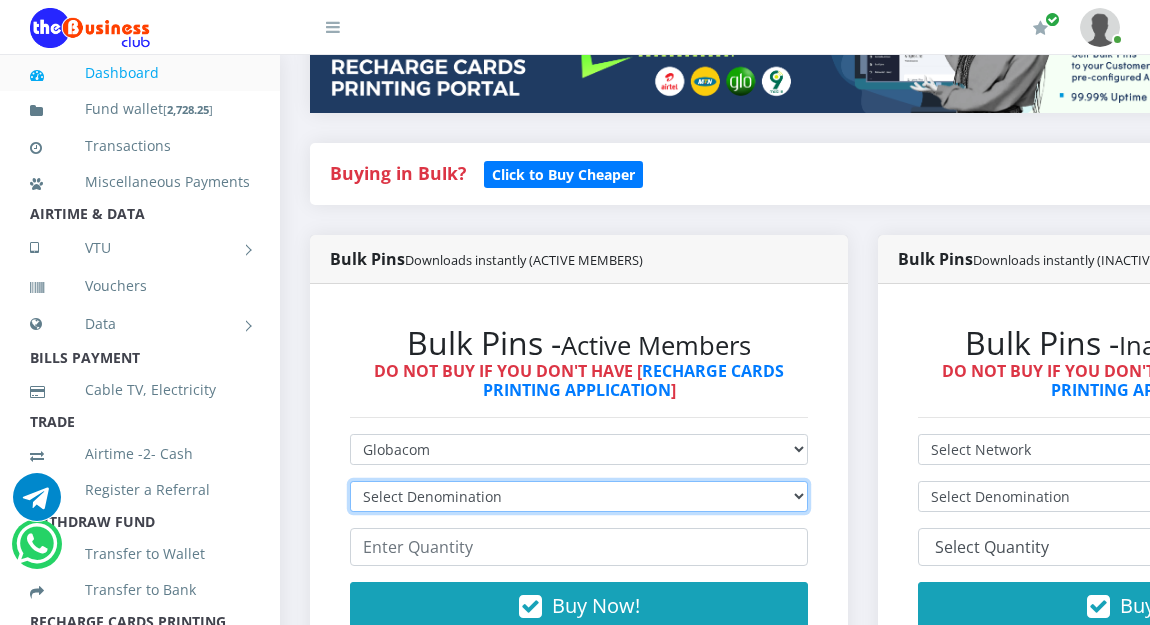 click on "Select Denomination Glo NGN100 - ₦96.45 Glo NGN200 - ₦192.90 Glo NGN500 - ₦482.25 Glo NGN1000 - ₦964.50" at bounding box center [579, 496] 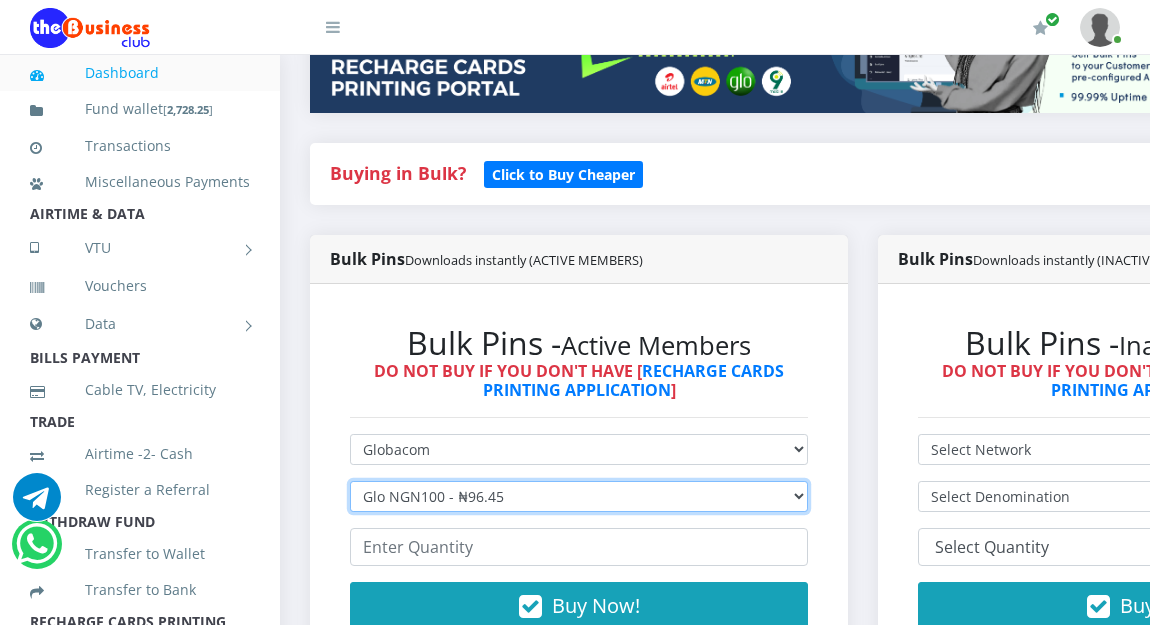 click on "Select Denomination Glo NGN100 - ₦96.45 Glo NGN200 - ₦192.90 Glo NGN500 - ₦482.25 Glo NGN1000 - ₦964.50" at bounding box center (579, 496) 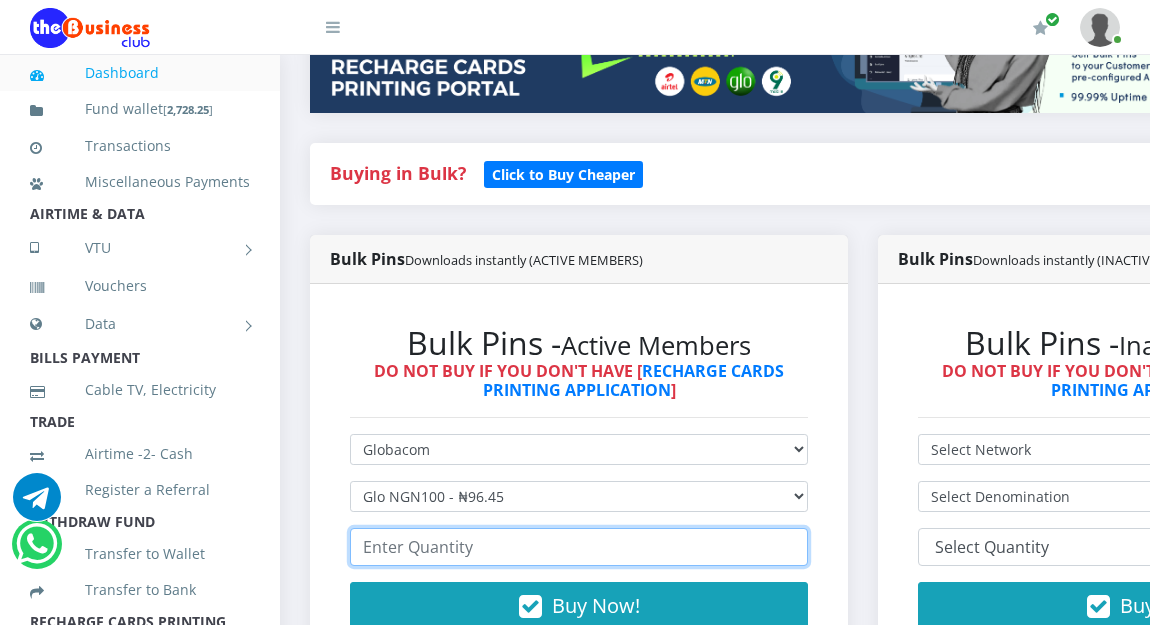click at bounding box center [579, 547] 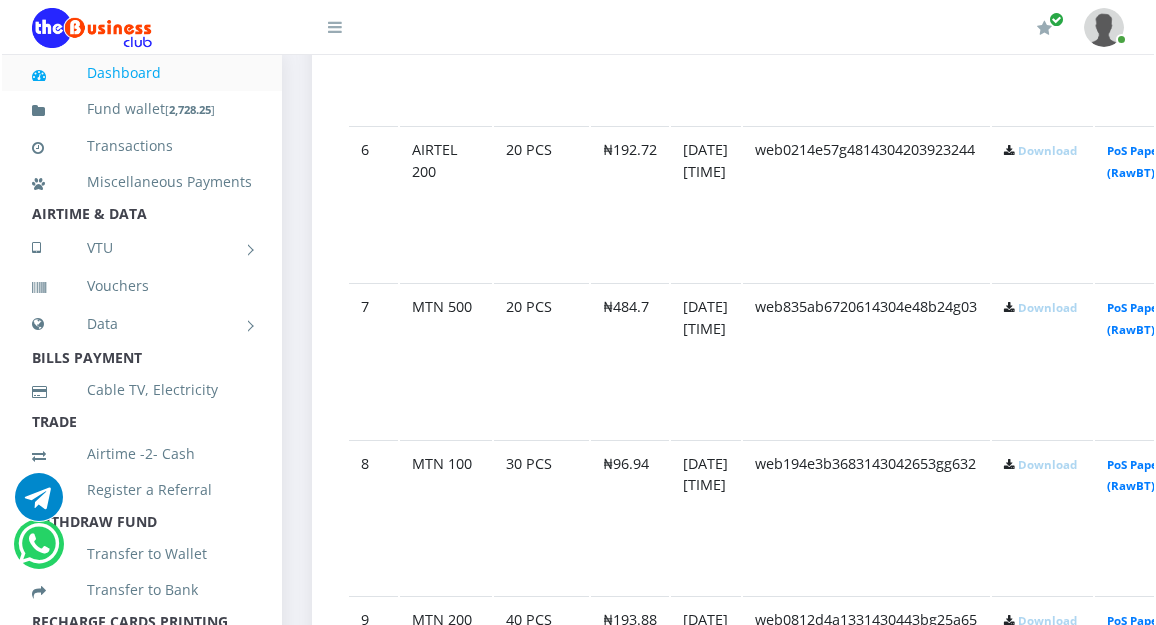 scroll, scrollTop: 1998, scrollLeft: 0, axis: vertical 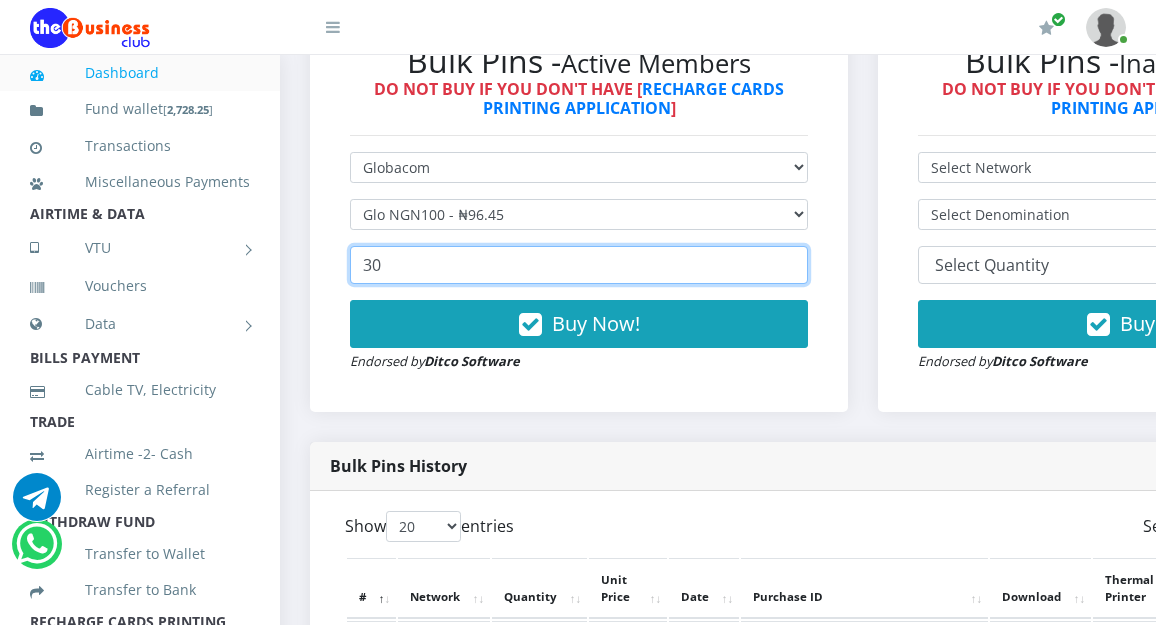 click on "30" at bounding box center [579, 265] 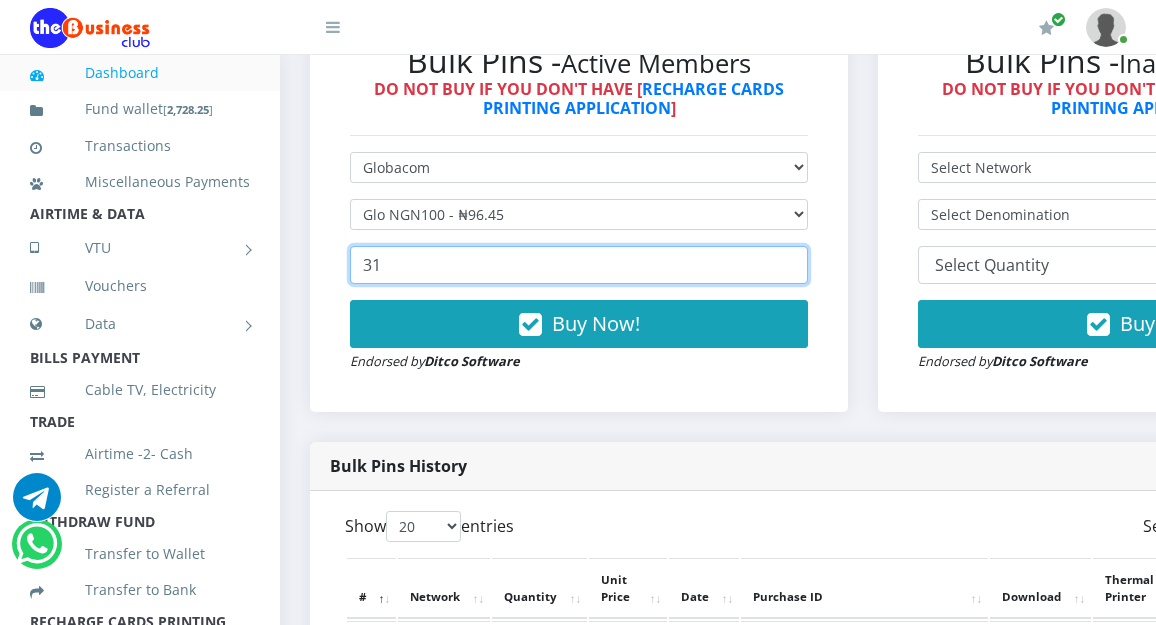 click on "31" at bounding box center (579, 265) 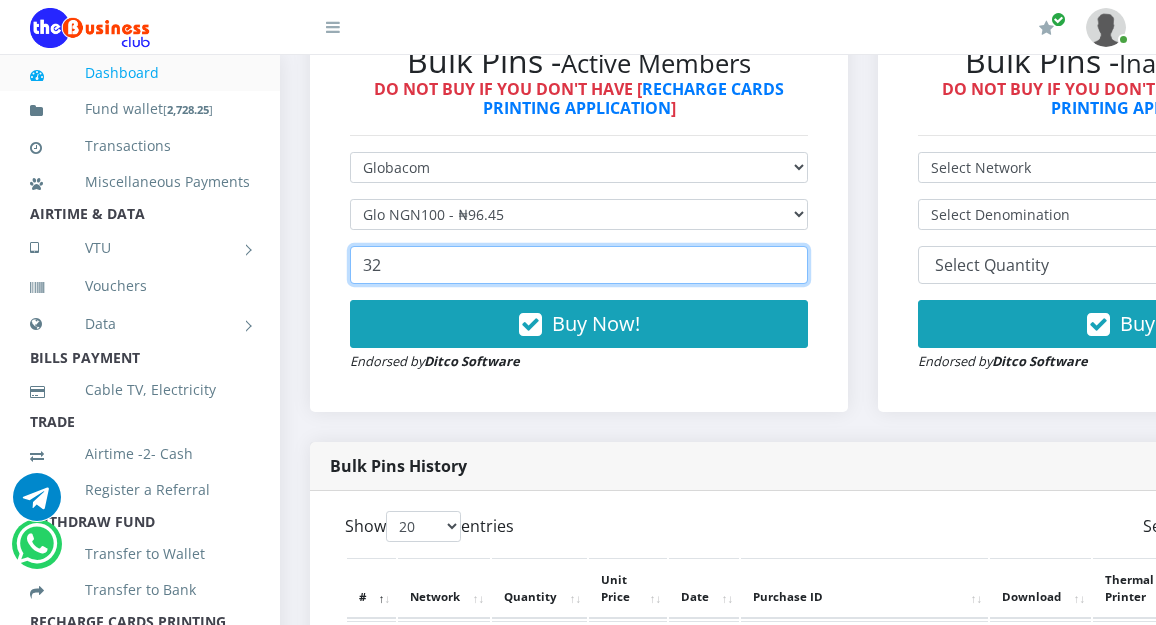 click on "32" at bounding box center [579, 265] 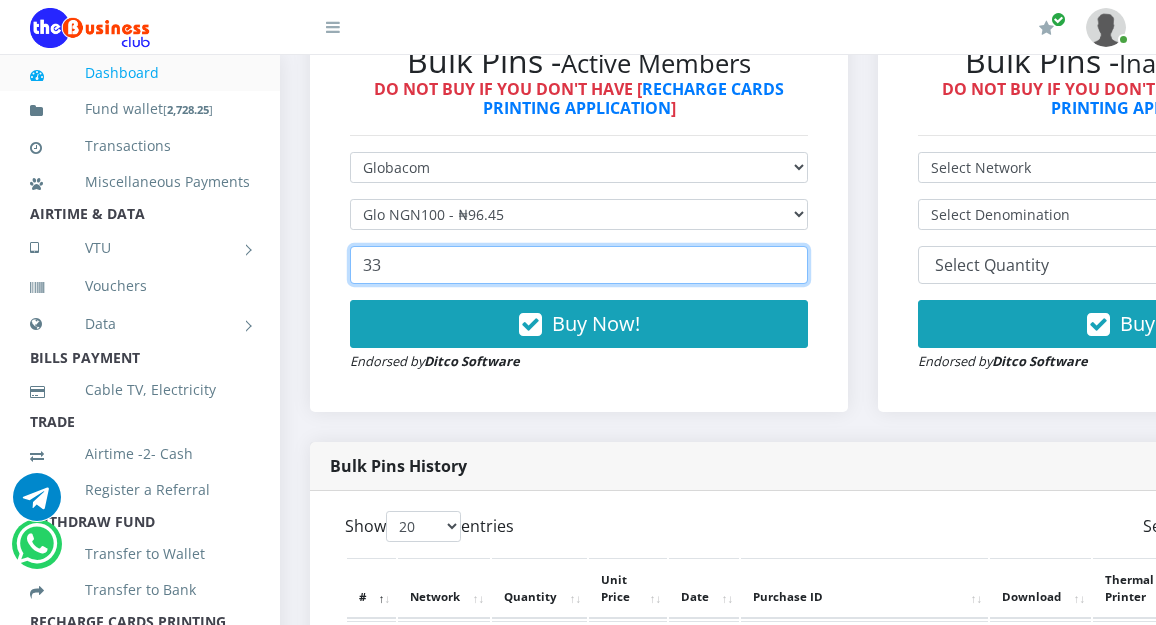 click on "33" at bounding box center (579, 265) 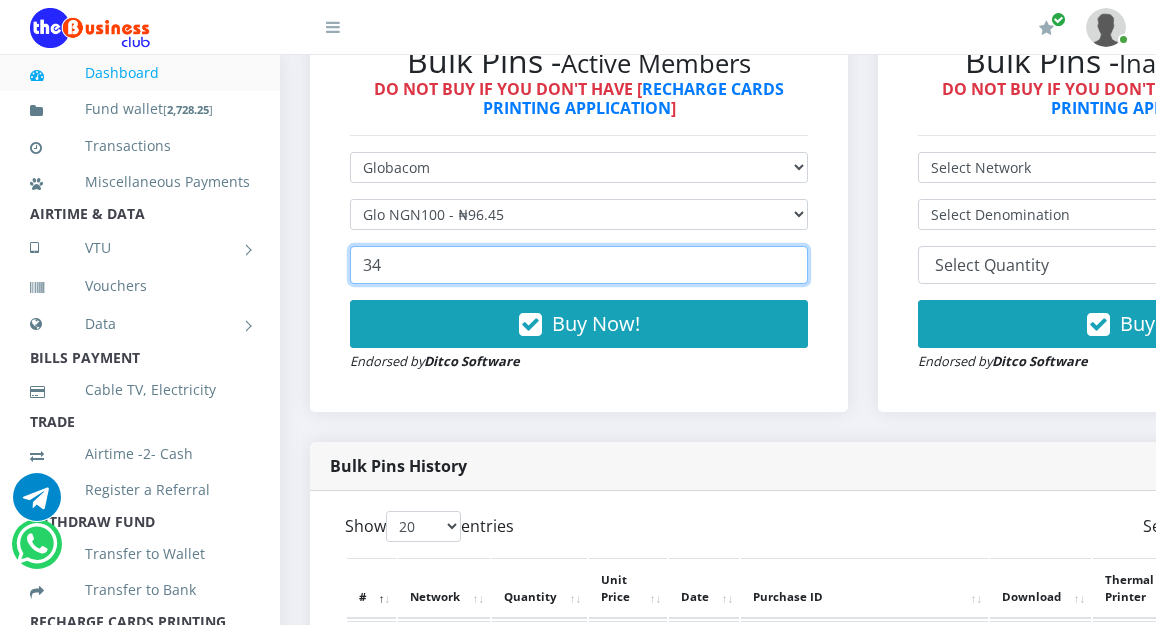 click on "34" at bounding box center [579, 265] 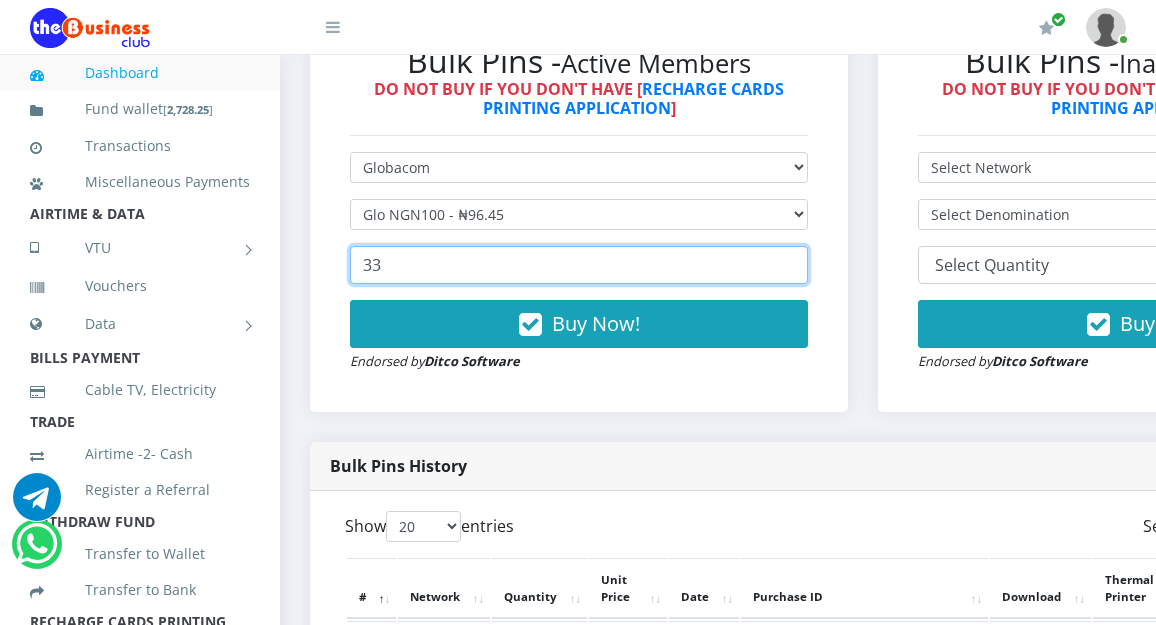 click on "33" at bounding box center [579, 265] 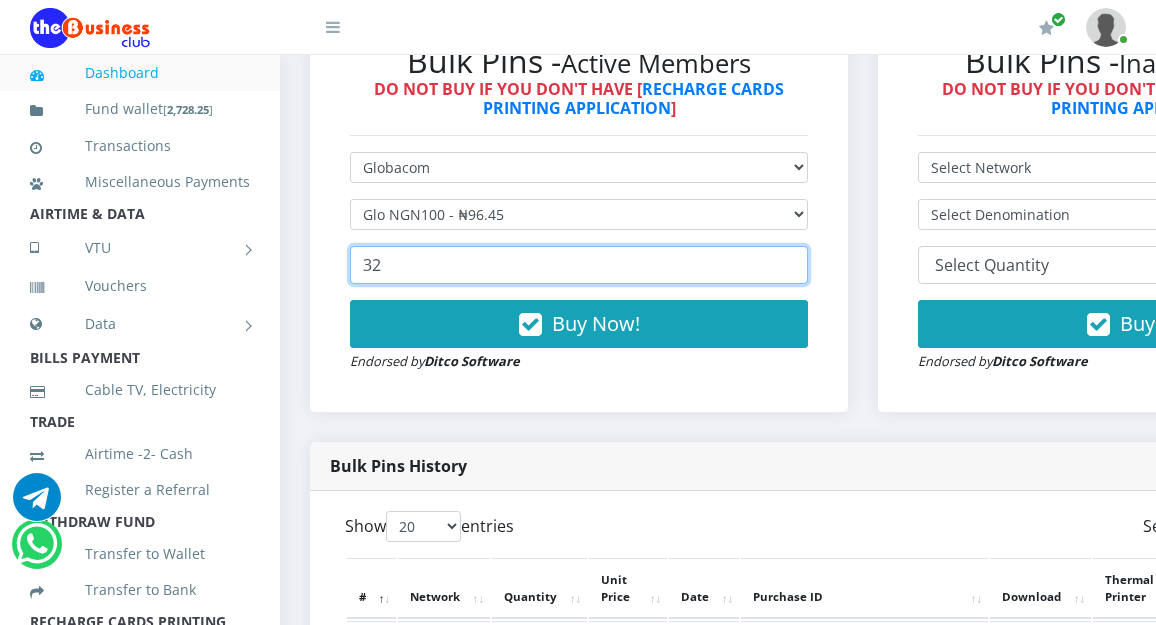 click on "32" at bounding box center (579, 265) 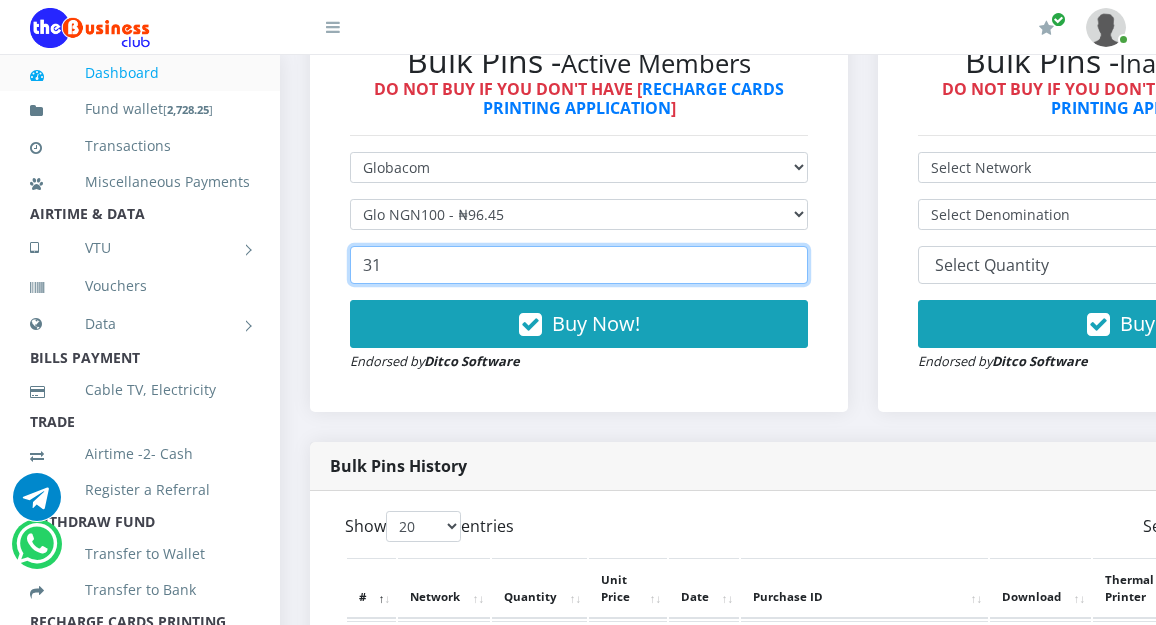 click on "31" at bounding box center [579, 265] 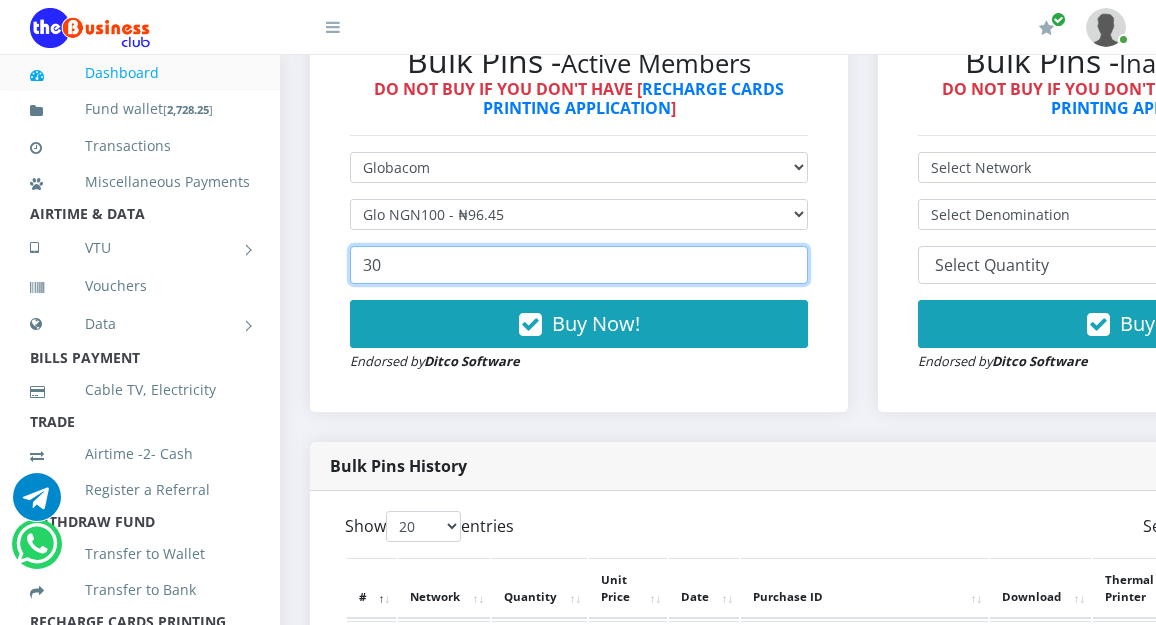 click on "30" at bounding box center (579, 265) 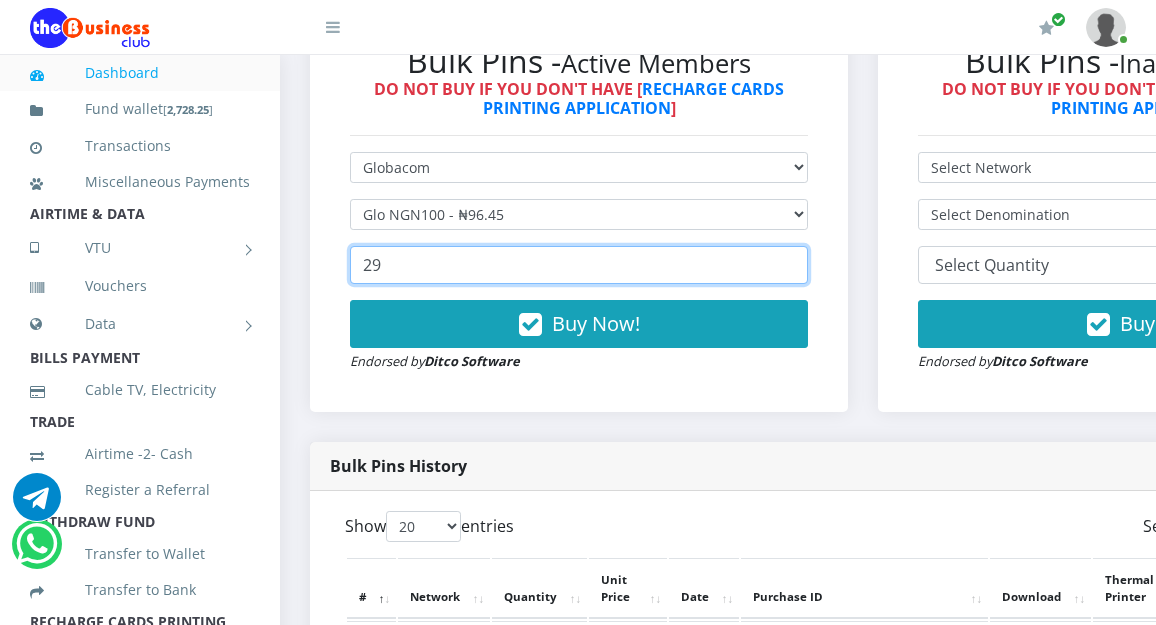 click on "29" at bounding box center (579, 265) 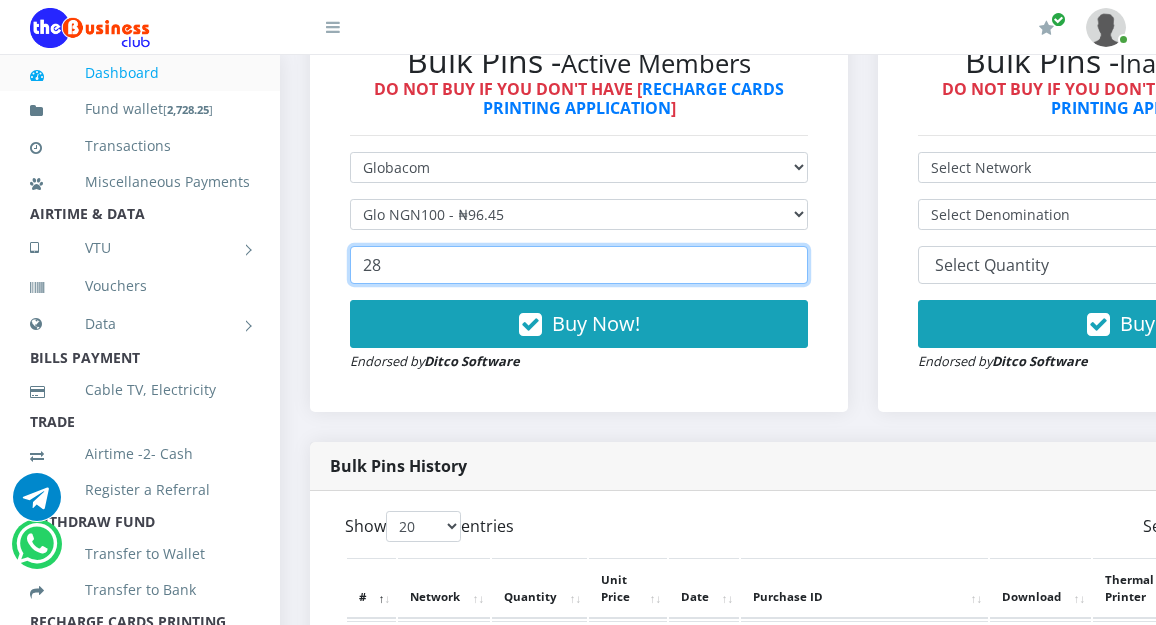 click on "28" at bounding box center [579, 265] 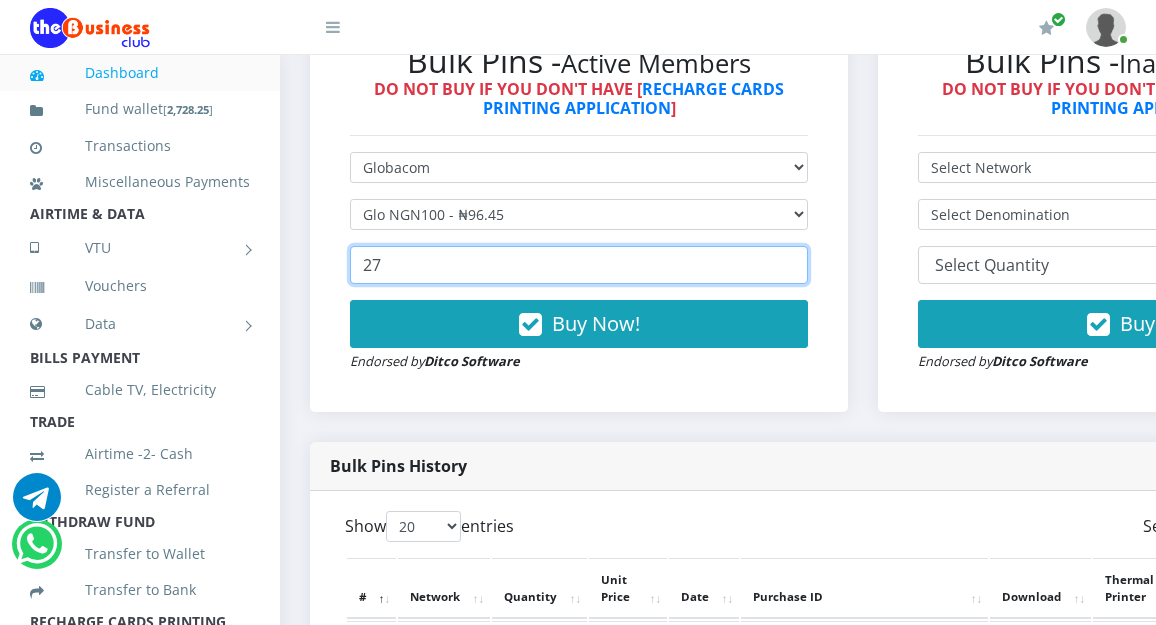 click on "27" at bounding box center (579, 265) 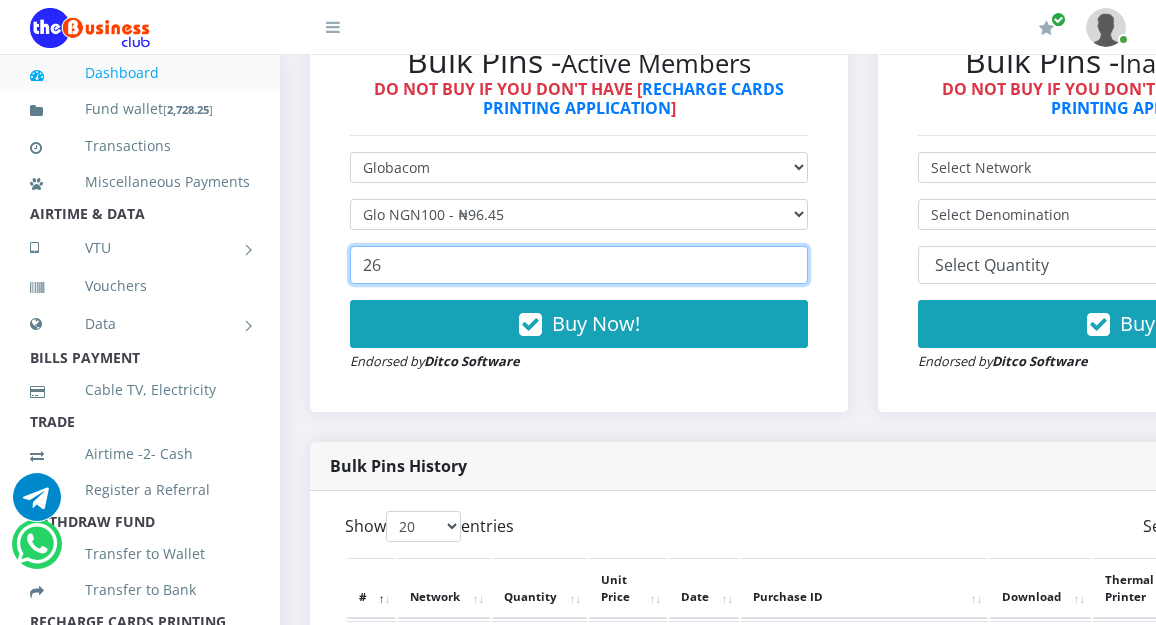 click on "26" at bounding box center [579, 265] 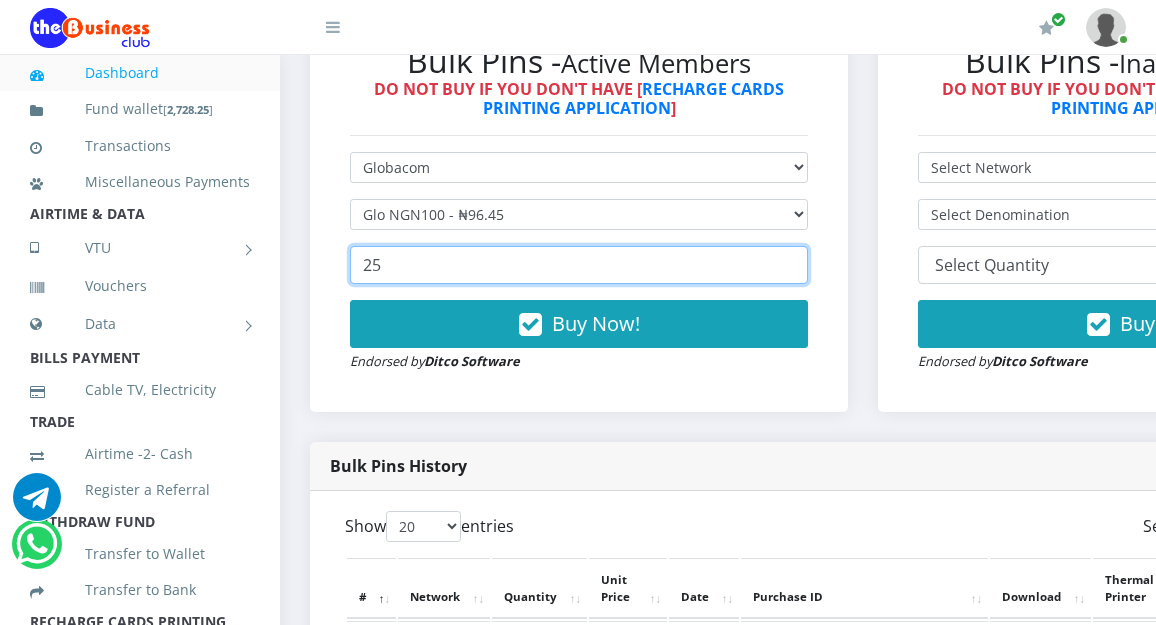 click on "25" at bounding box center [579, 265] 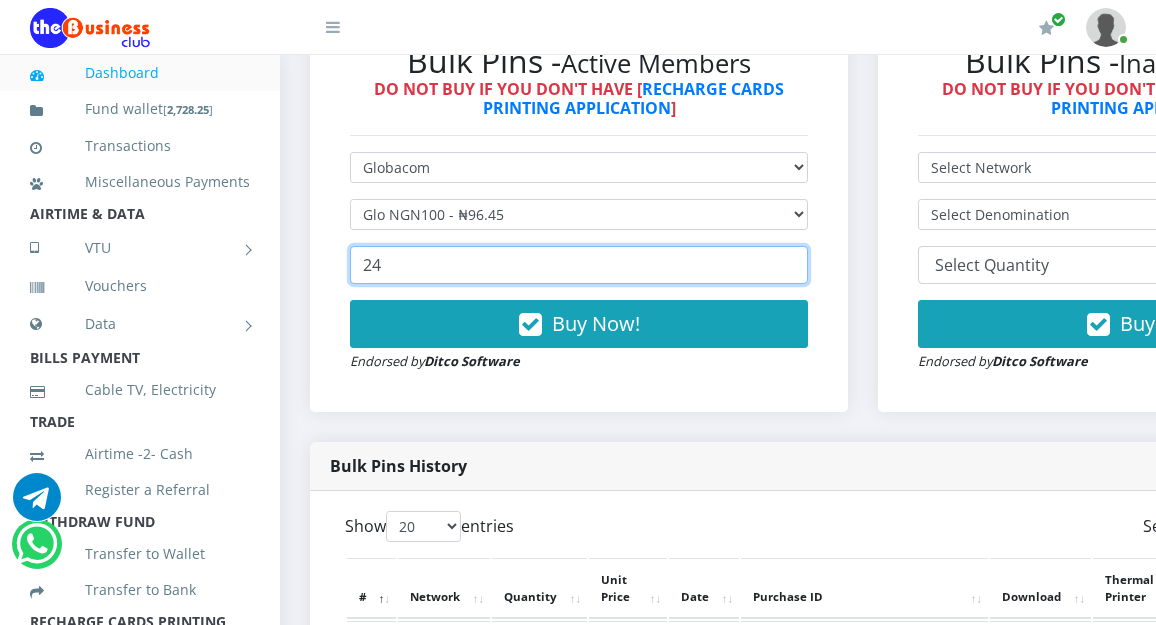 click on "24" at bounding box center (579, 265) 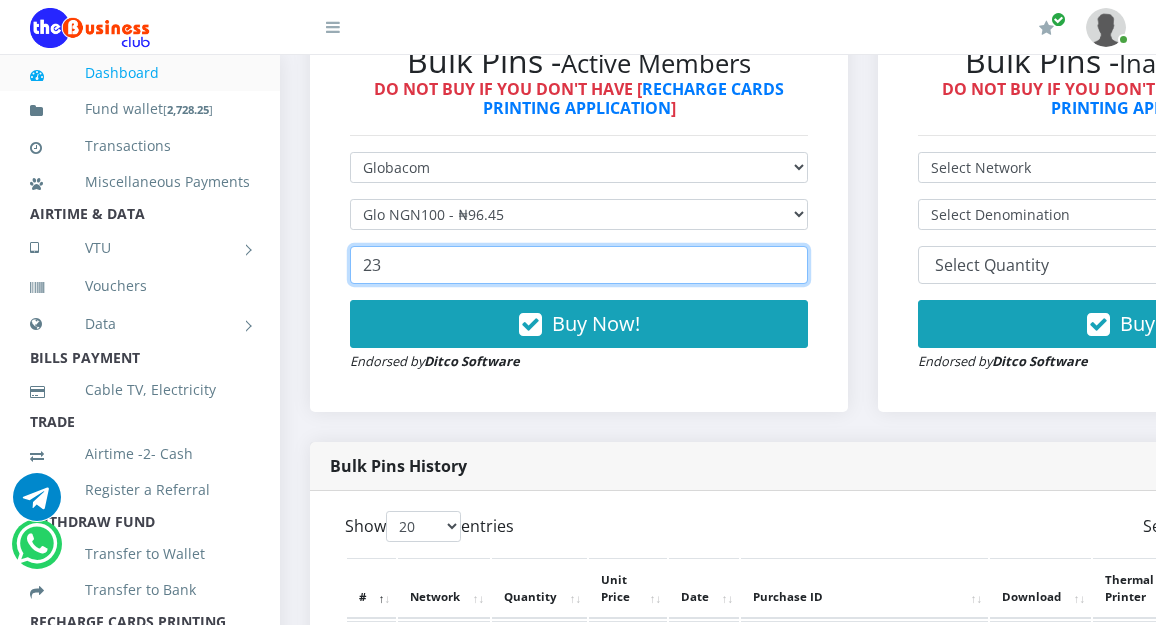 click on "23" at bounding box center (579, 265) 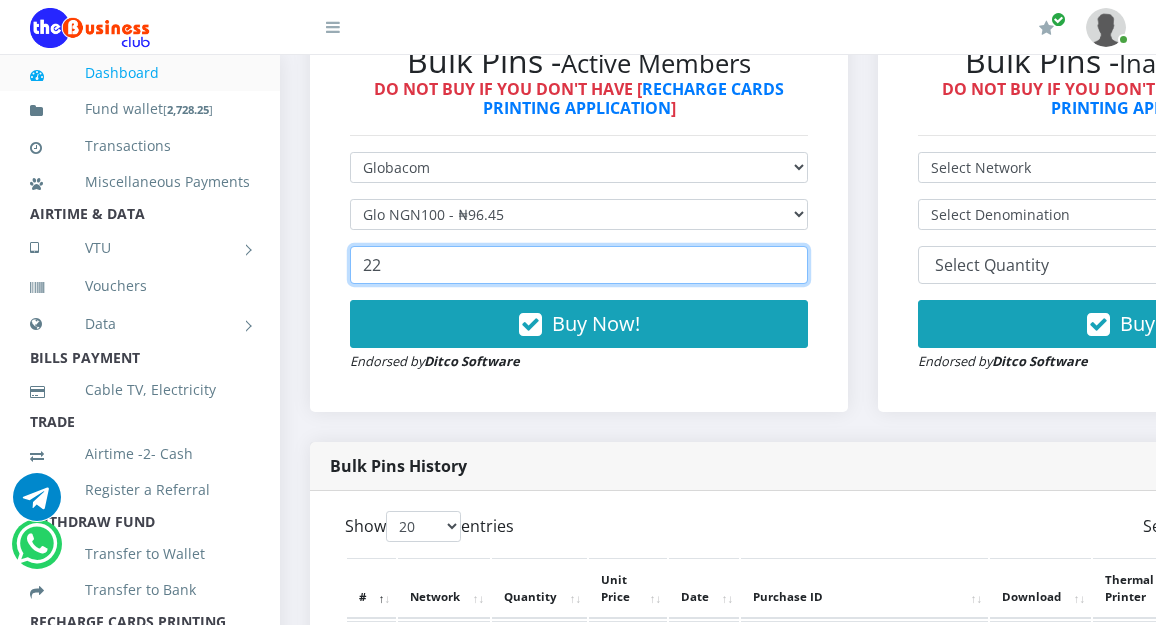 click on "22" at bounding box center (579, 265) 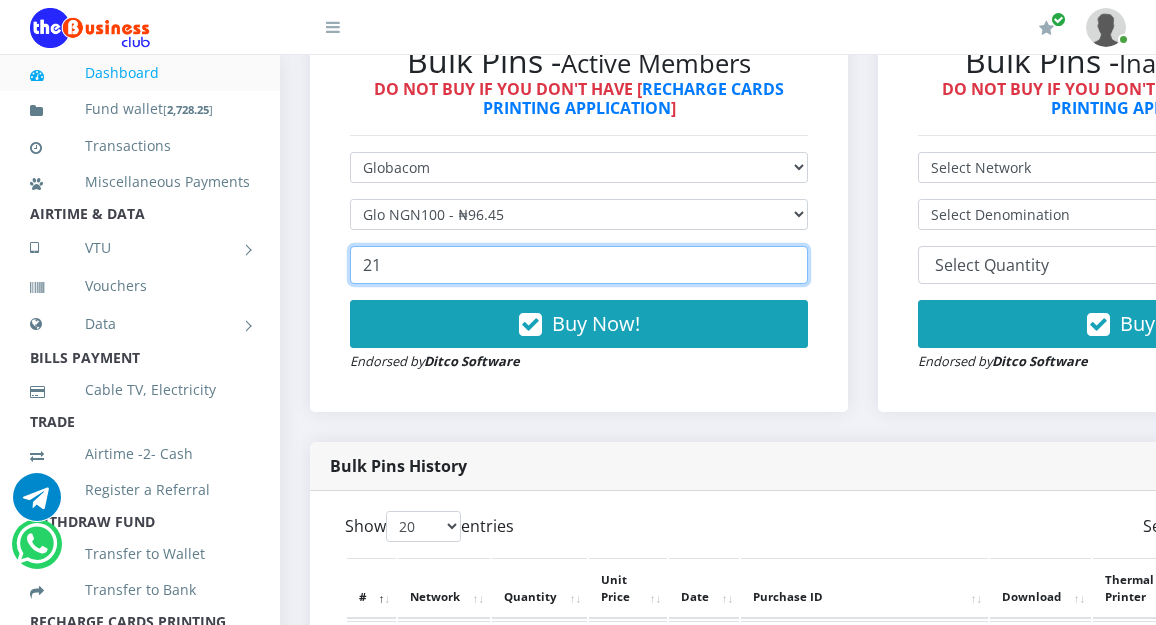click on "21" at bounding box center (579, 265) 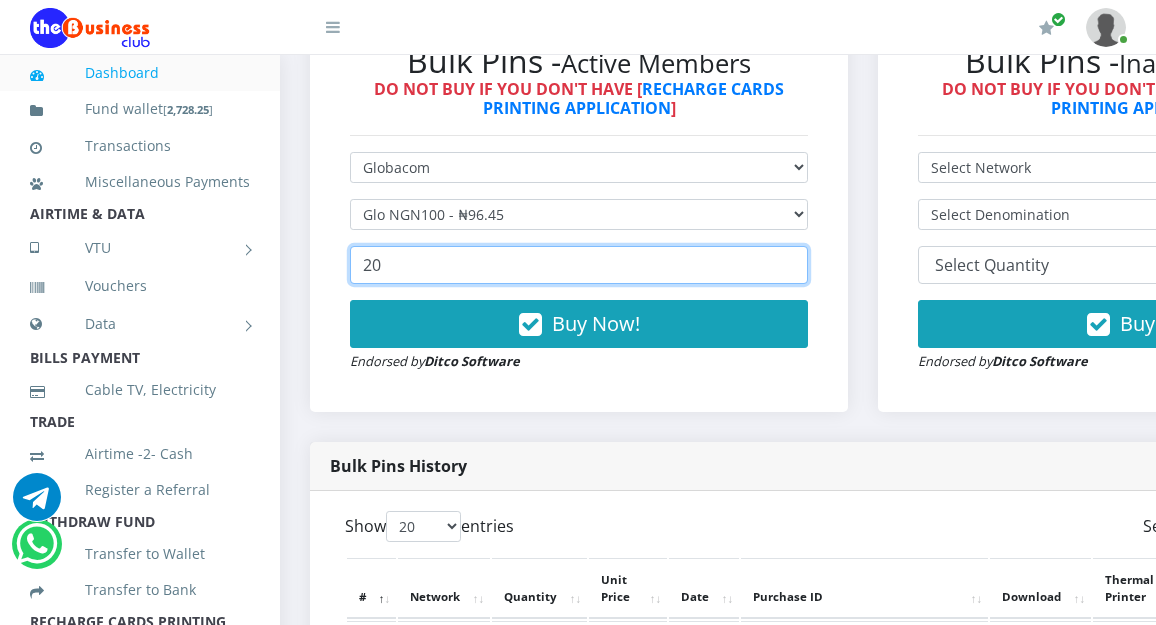 type on "20" 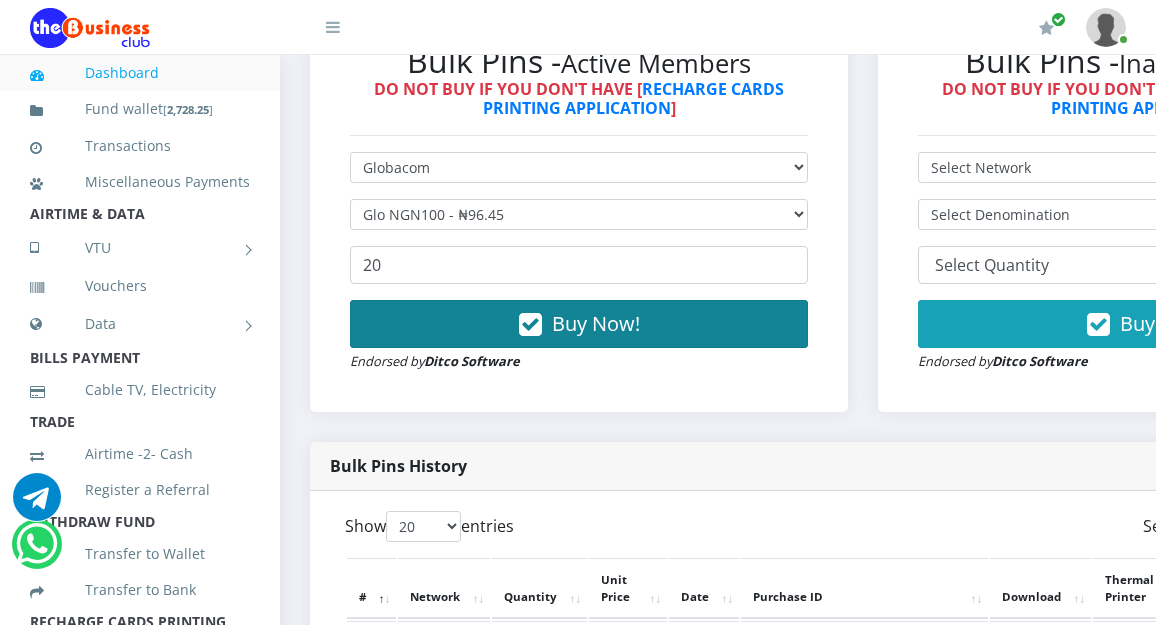 click on "Buy Now!" at bounding box center [579, 324] 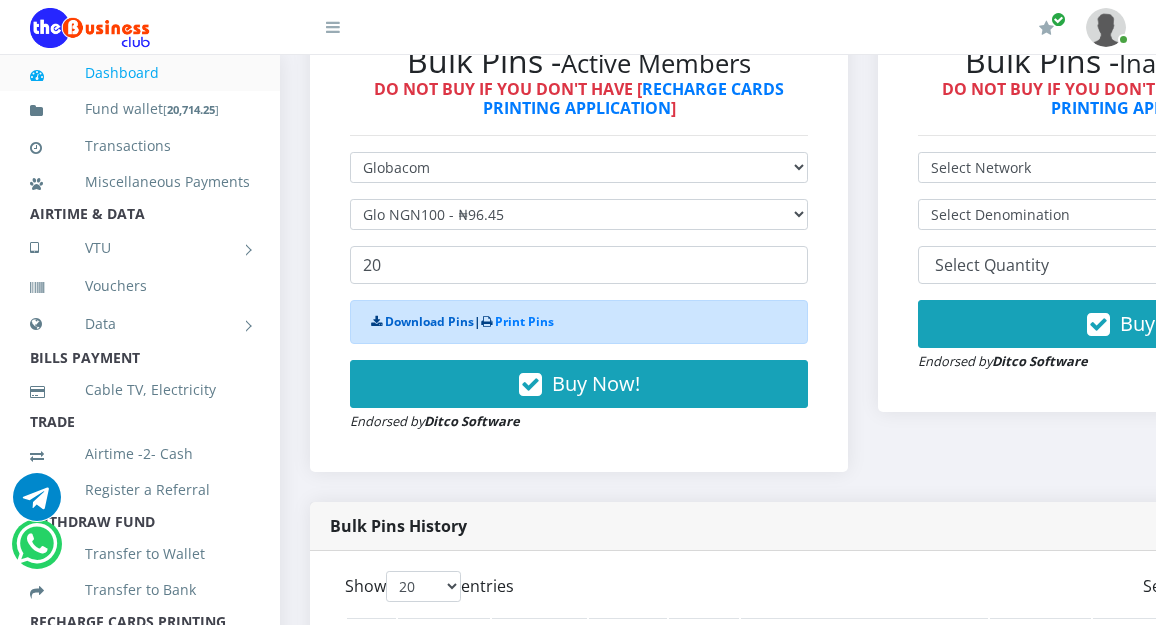 click on "Download Pins" at bounding box center [429, 321] 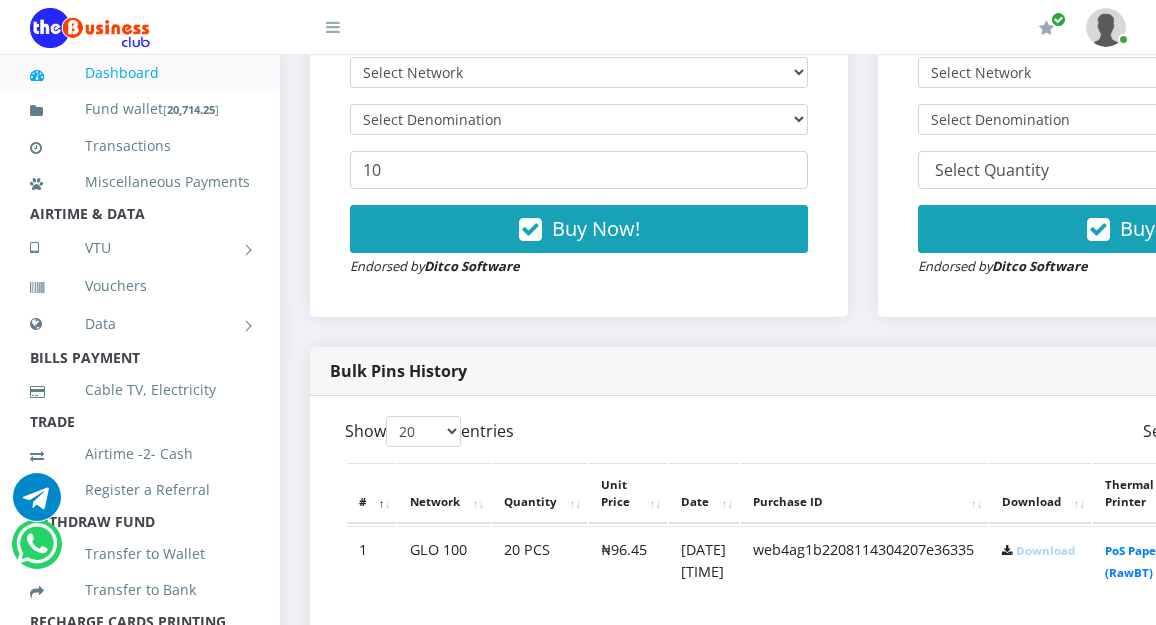 scroll, scrollTop: 762, scrollLeft: 0, axis: vertical 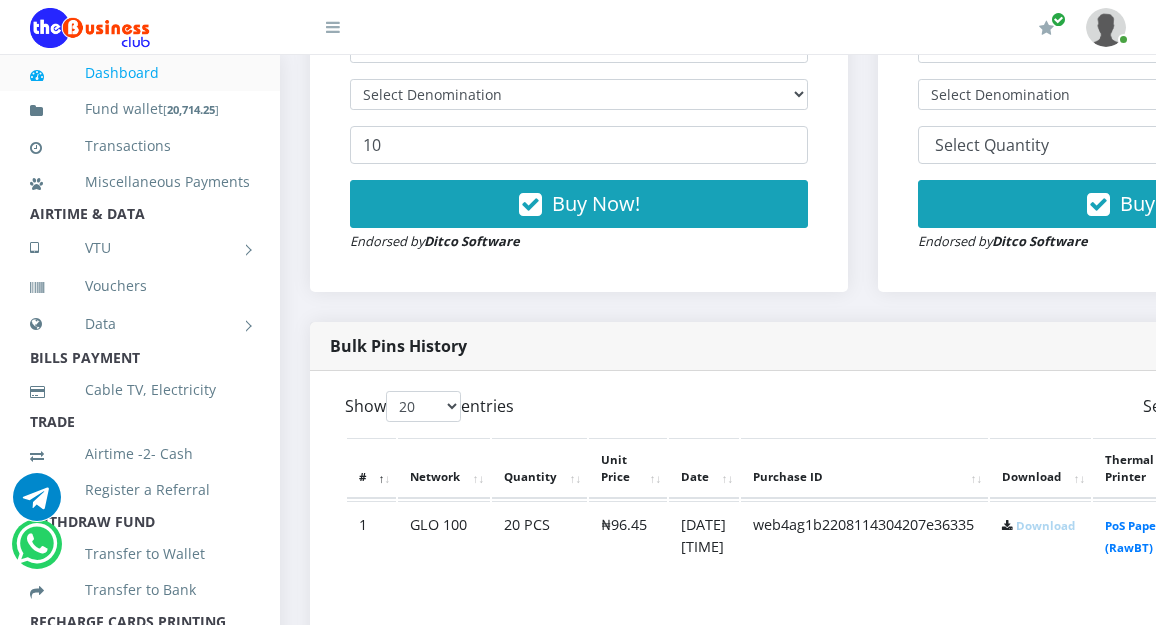 click on "Download" at bounding box center (1045, 525) 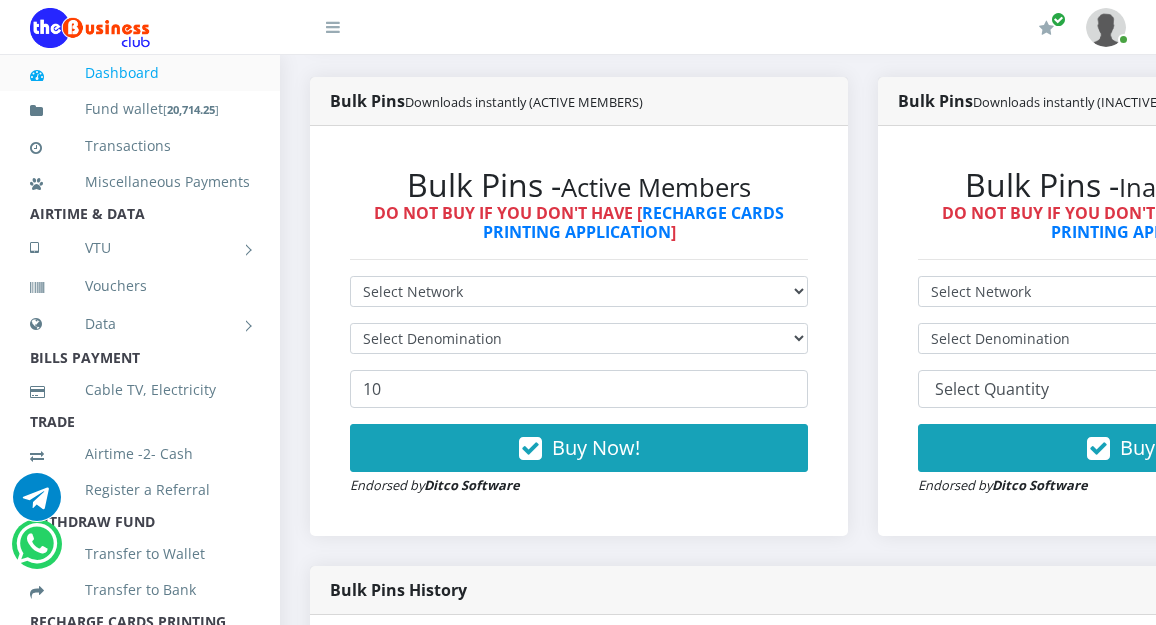 scroll, scrollTop: 520, scrollLeft: 0, axis: vertical 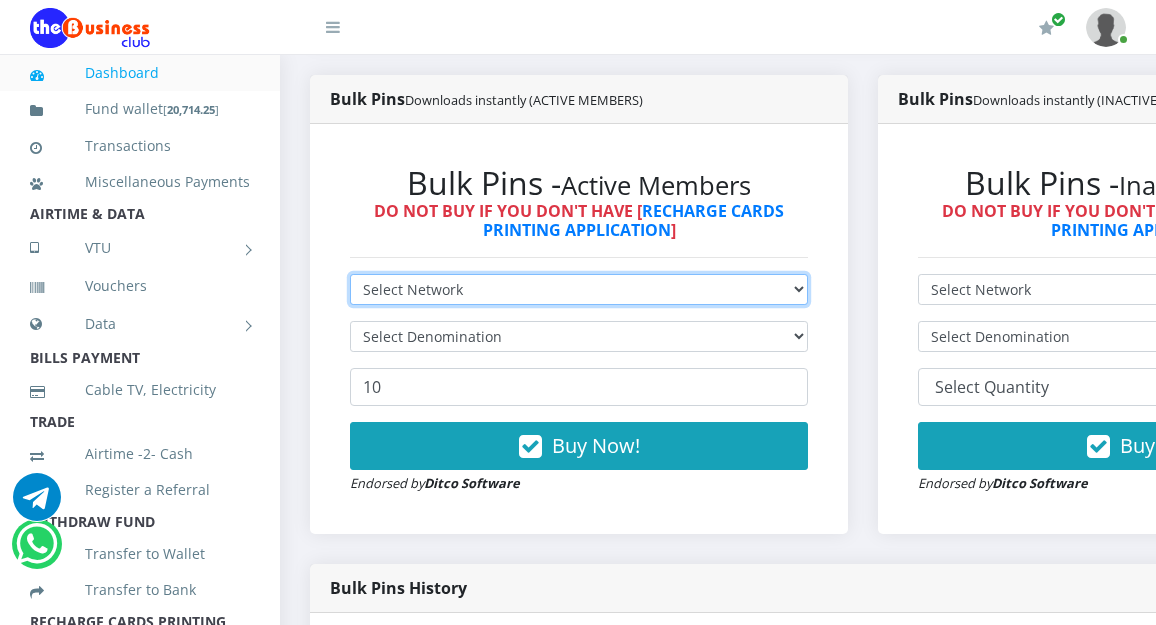 click on "Select Network
MTN
Globacom
9Mobile
Airtel" at bounding box center (579, 289) 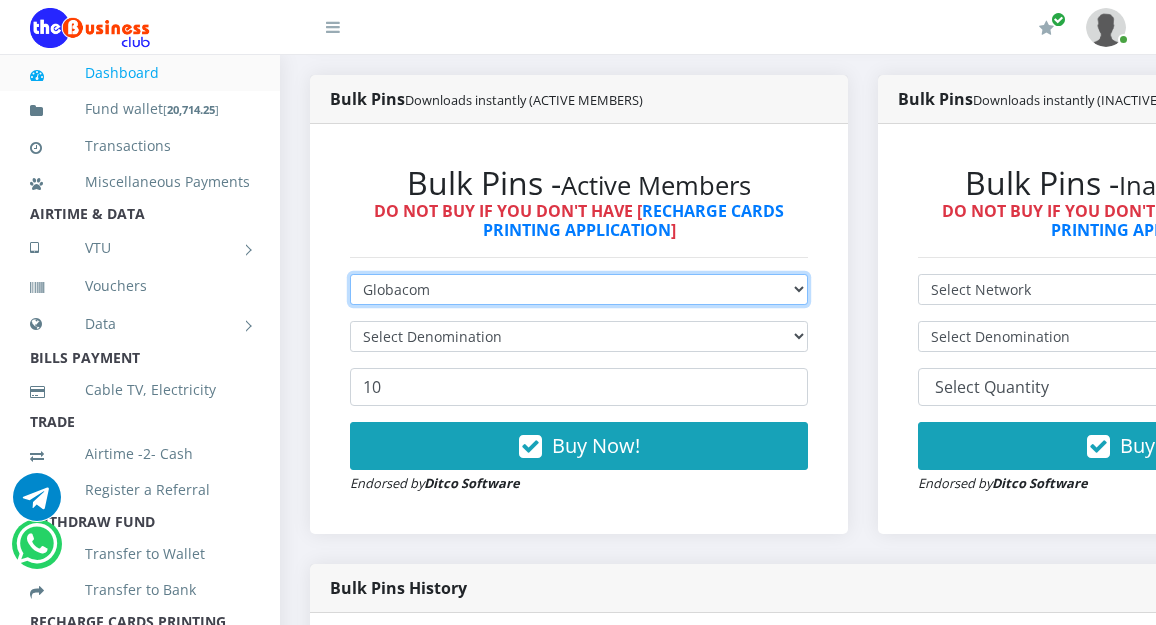 click on "Select Network
MTN
Globacom
9Mobile
Airtel" at bounding box center (579, 289) 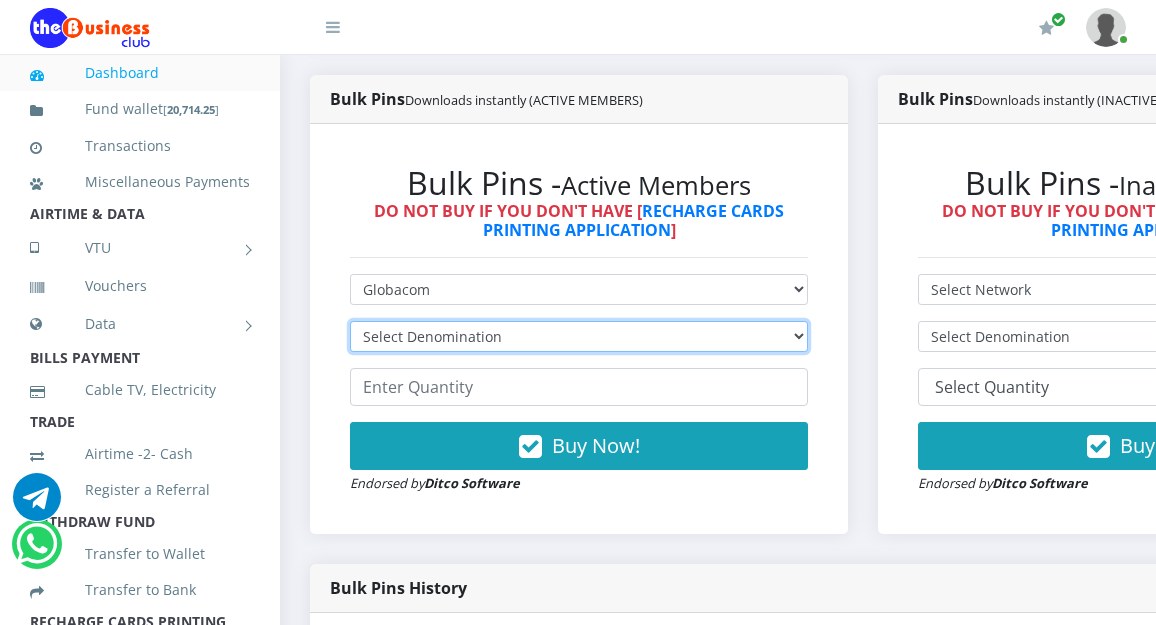 click on "Select Denomination Glo NGN100 - ₦96.45 Glo NGN200 - ₦192.90 Glo NGN500 - ₦482.25 Glo NGN1000 - ₦964.50" at bounding box center (579, 336) 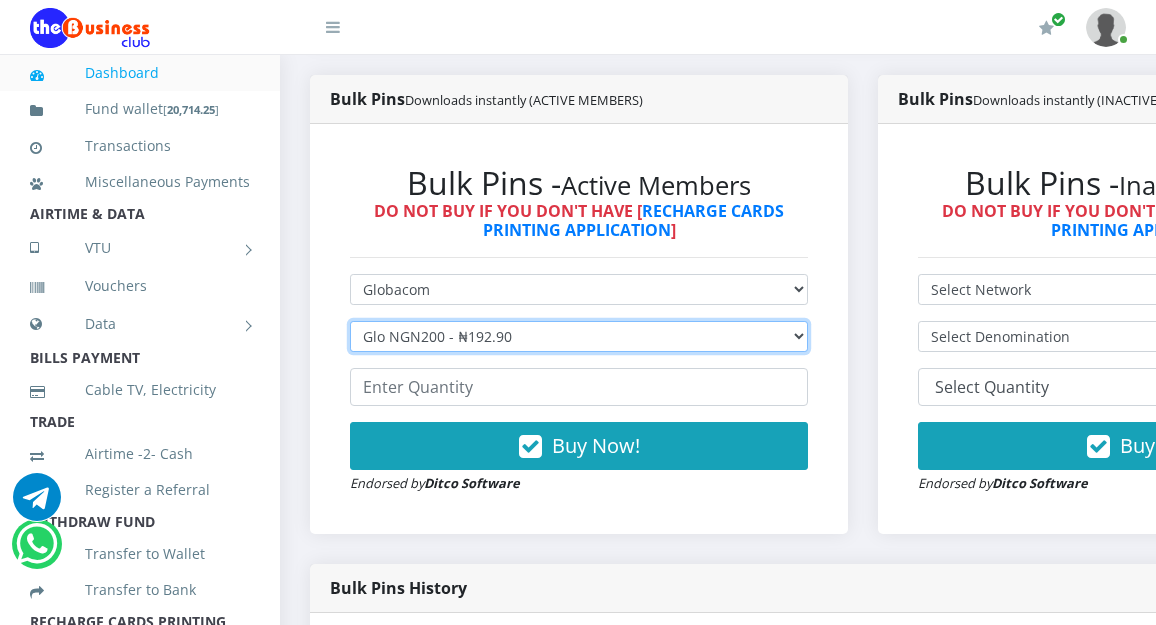 click on "Select Denomination Glo NGN100 - ₦96.45 Glo NGN200 - ₦192.90 Glo NGN500 - ₦482.25 Glo NGN1000 - ₦964.50" at bounding box center [579, 336] 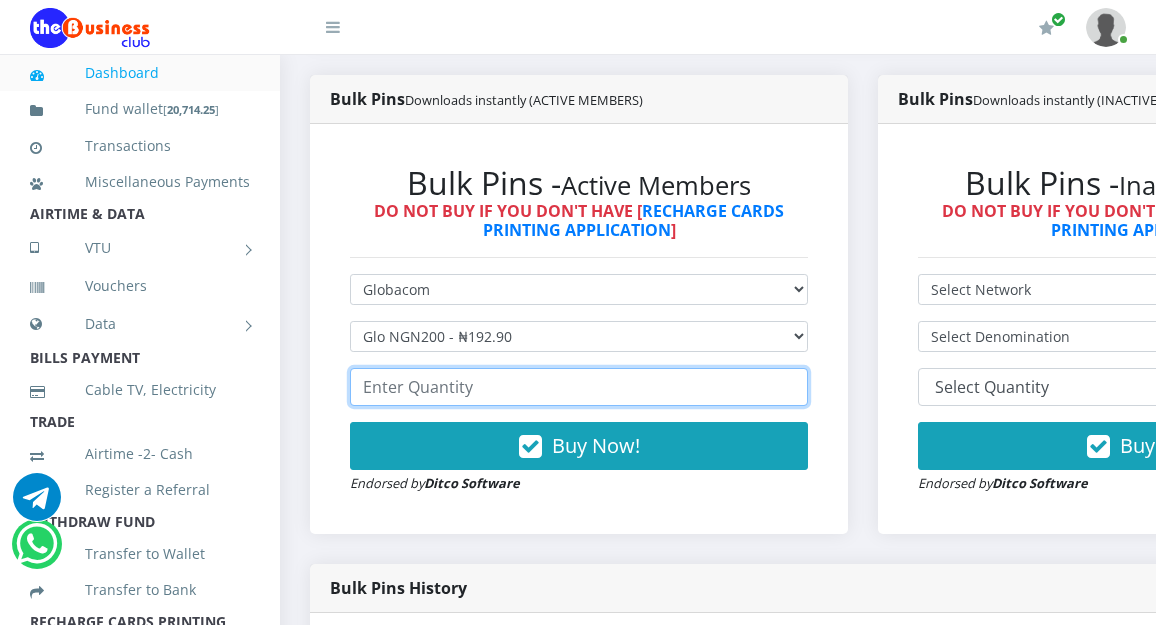 click at bounding box center [579, 387] 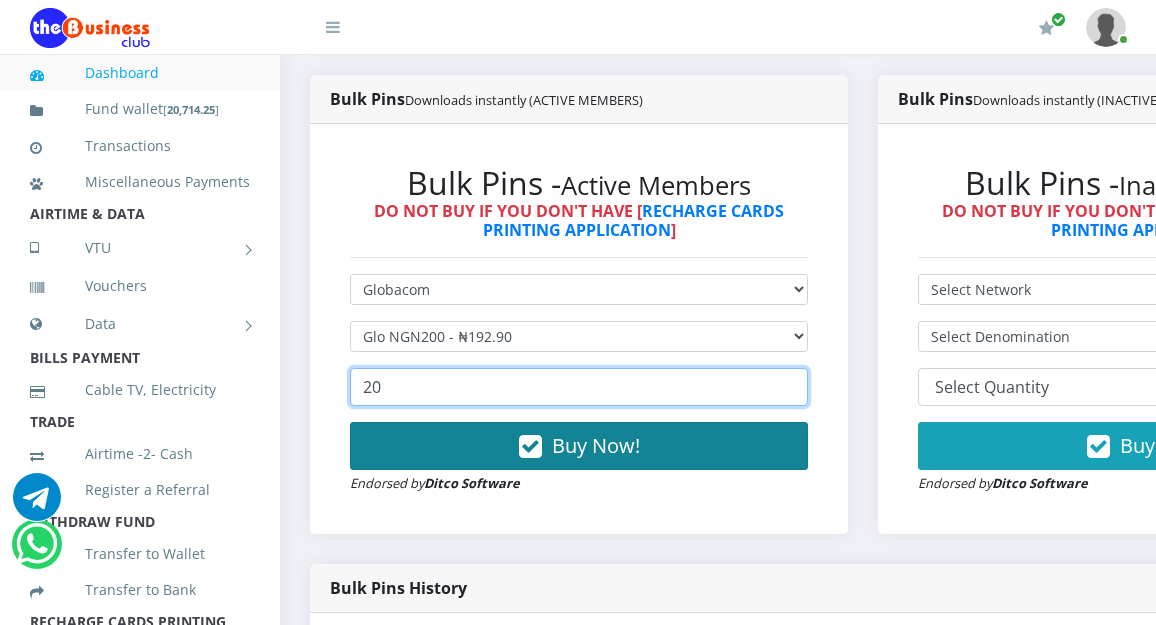 type on "20" 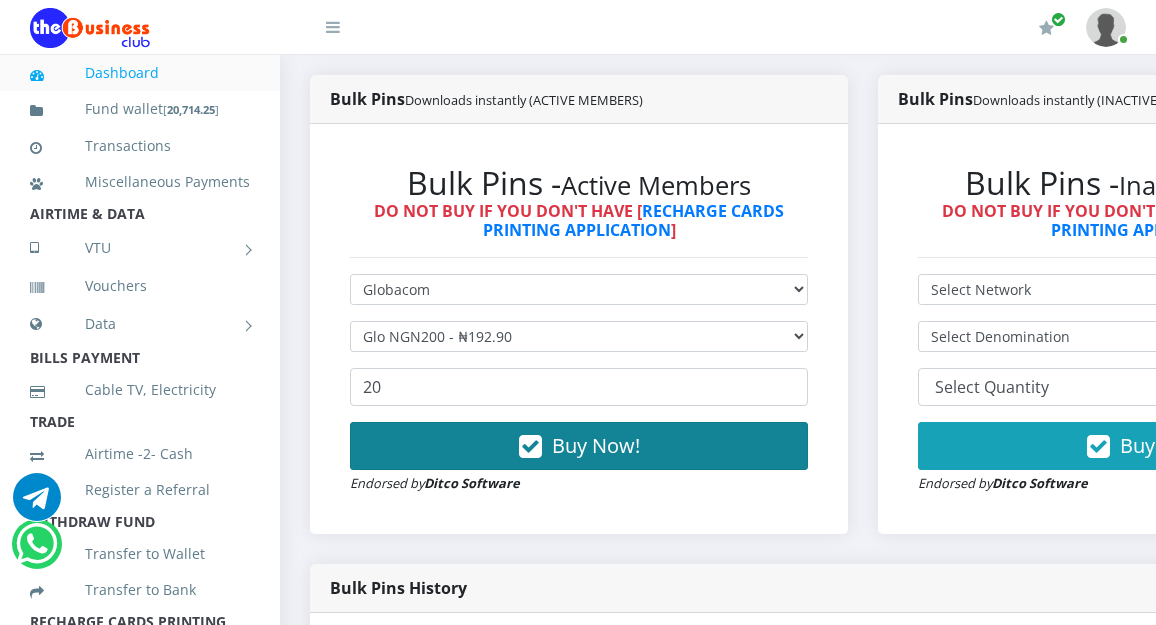 click on "Buy Now!" at bounding box center (596, 445) 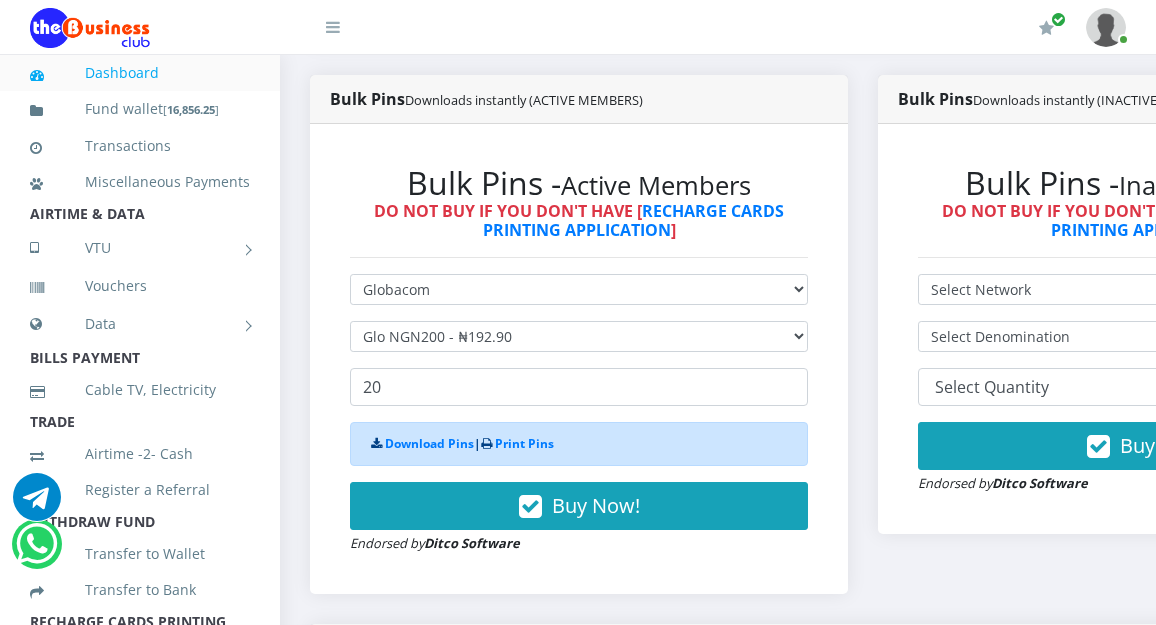 click on "Download Pins  |    Print Pins" at bounding box center [462, 443] 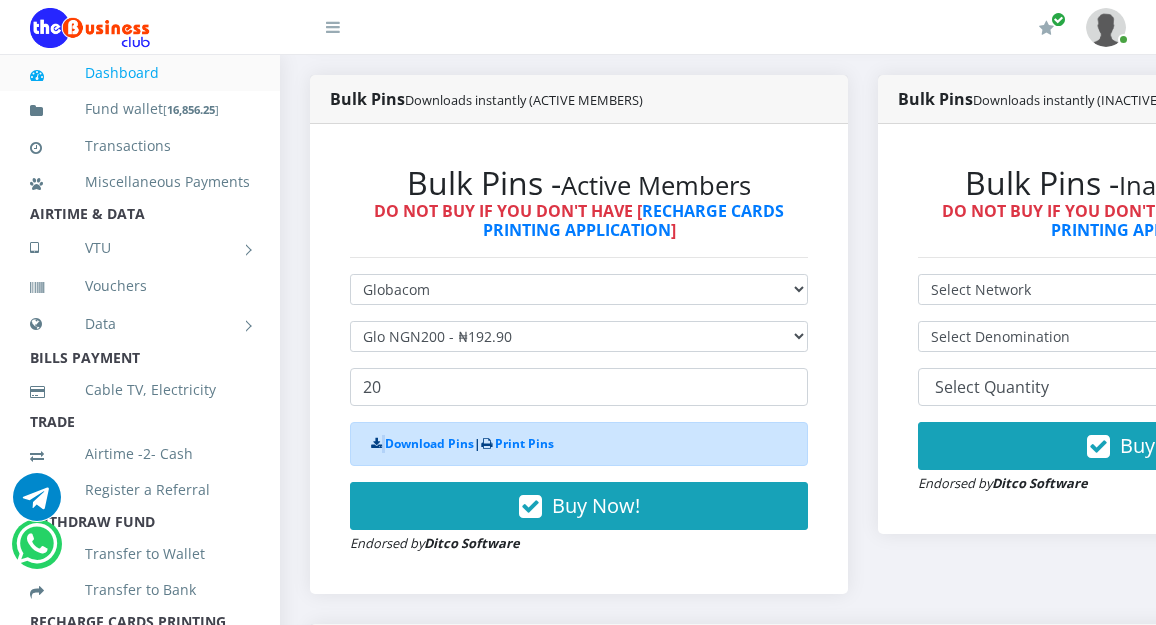 click on "Download Pins  |    Print Pins" at bounding box center [462, 443] 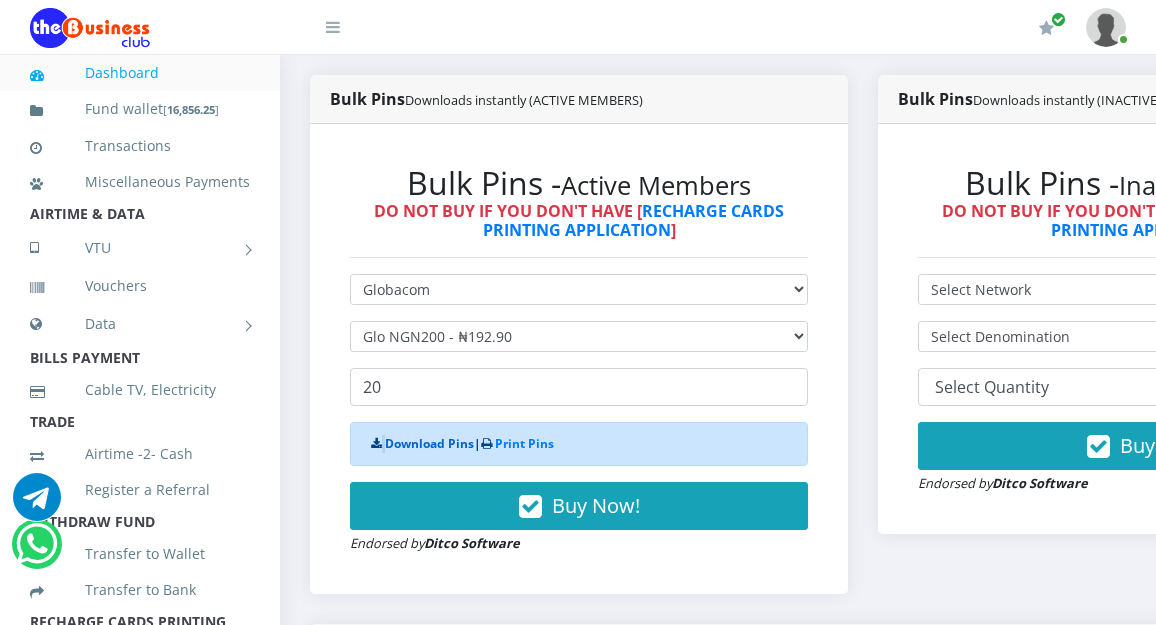 click on "Download Pins" at bounding box center [429, 443] 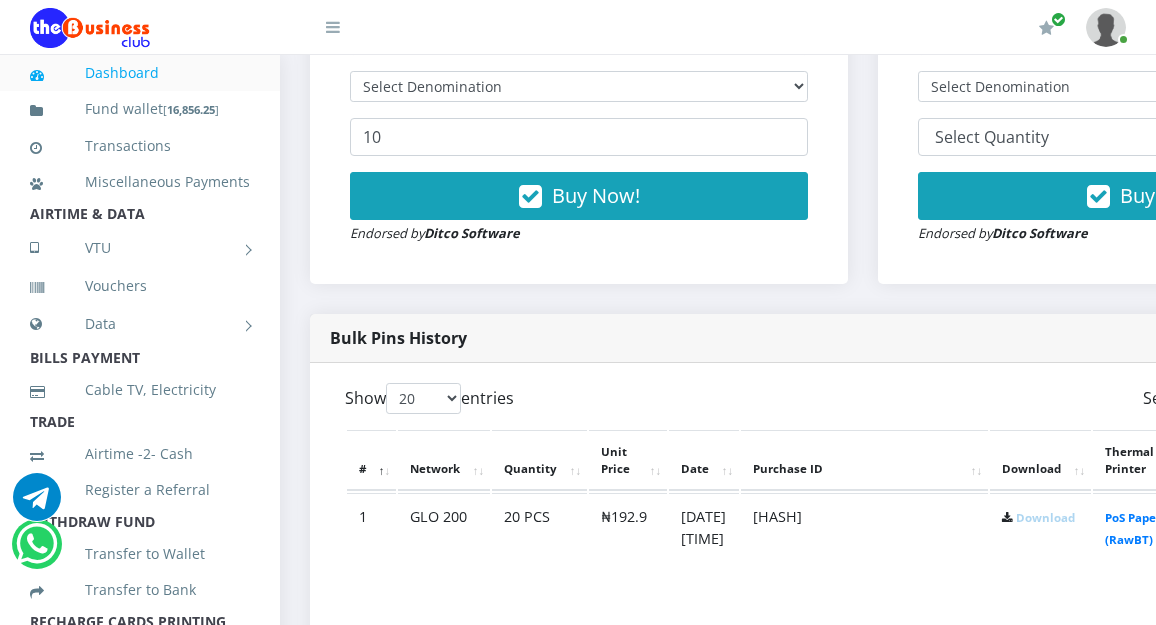 scroll, scrollTop: 800, scrollLeft: 0, axis: vertical 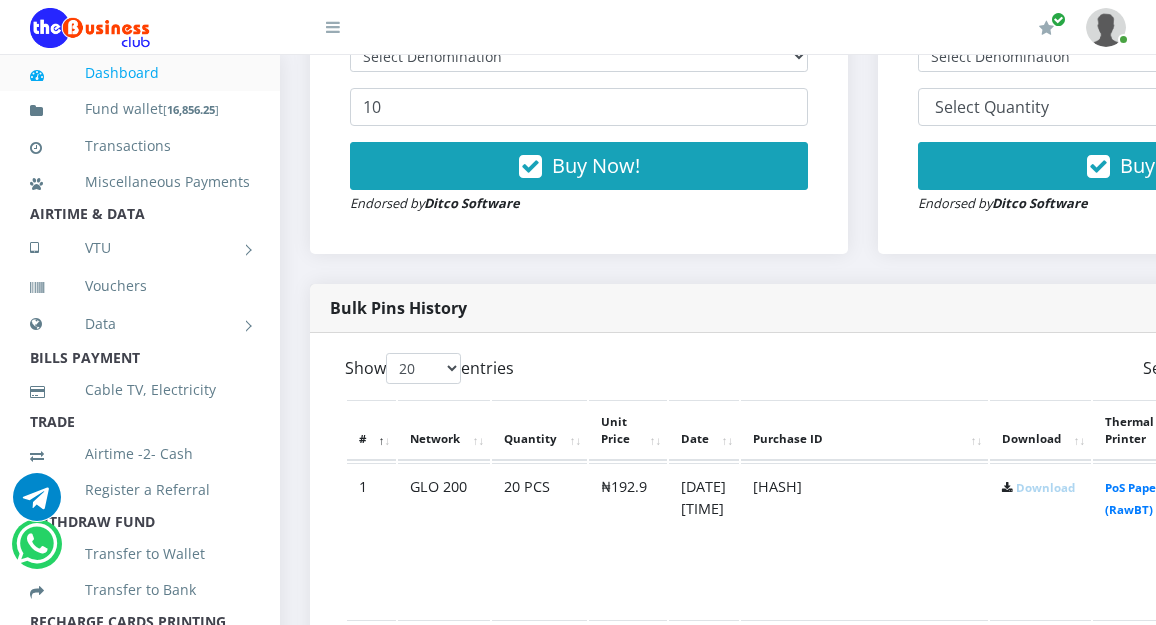 click on "Download" at bounding box center [1045, 487] 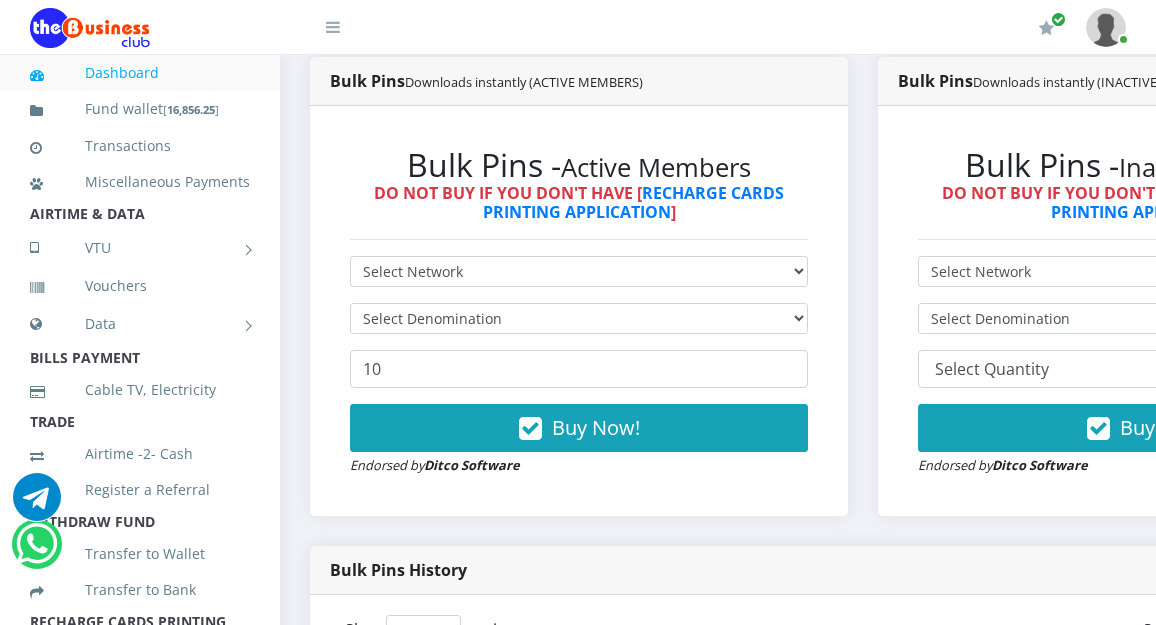 scroll, scrollTop: 520, scrollLeft: 0, axis: vertical 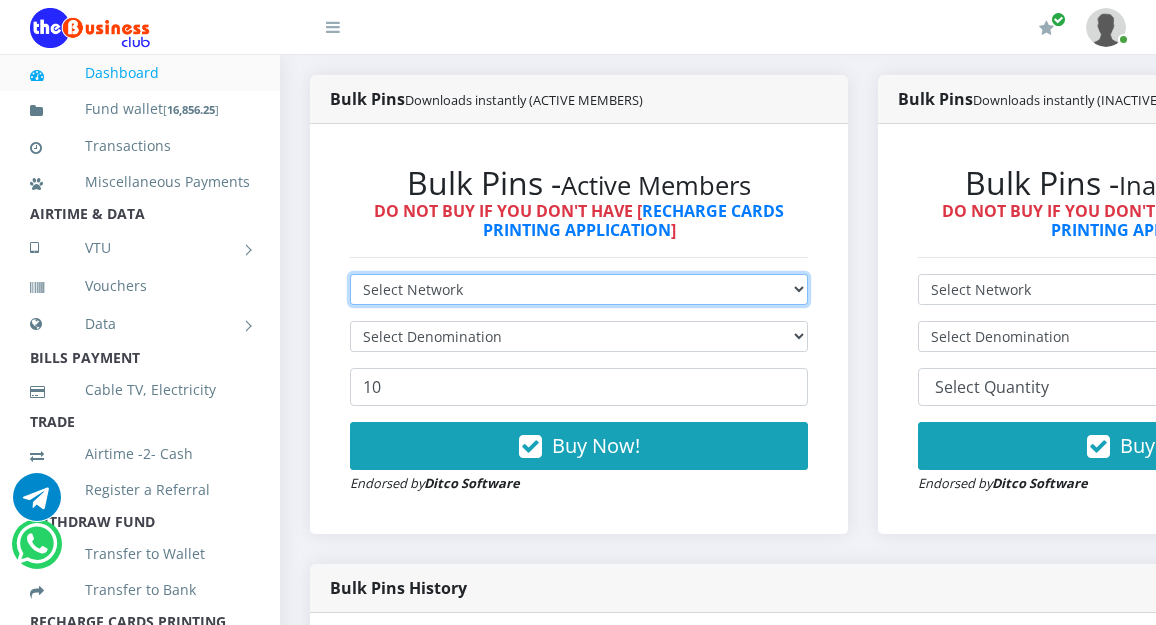 click on "Select Network
MTN
Globacom
9Mobile
Airtel" at bounding box center (579, 289) 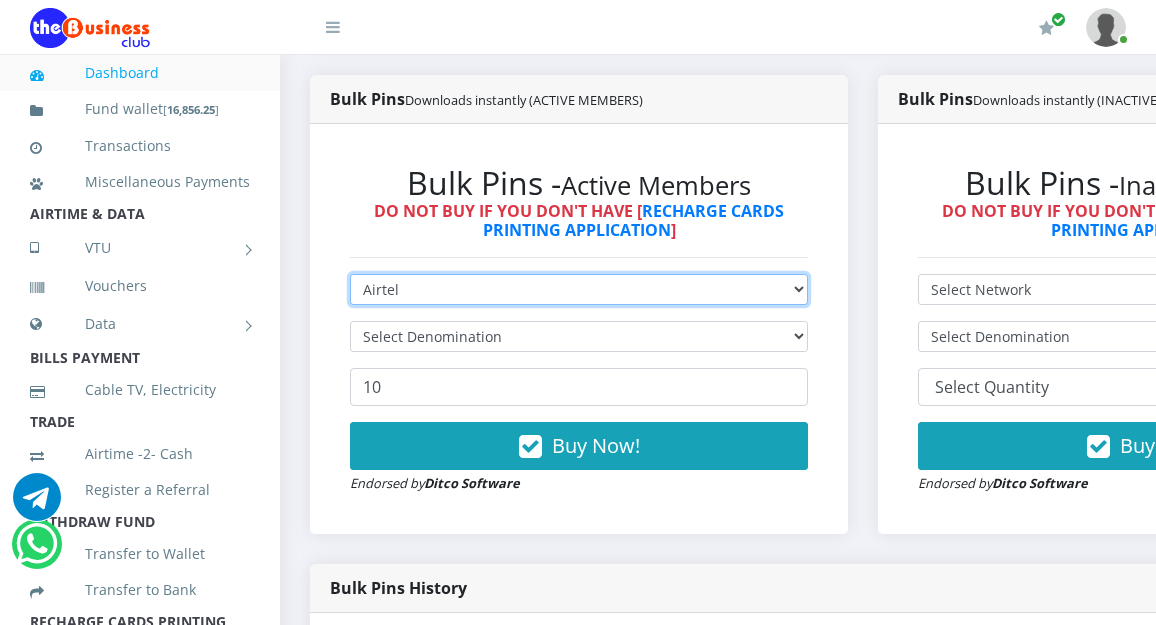 click on "Select Network
MTN
Globacom
9Mobile
Airtel" at bounding box center [579, 289] 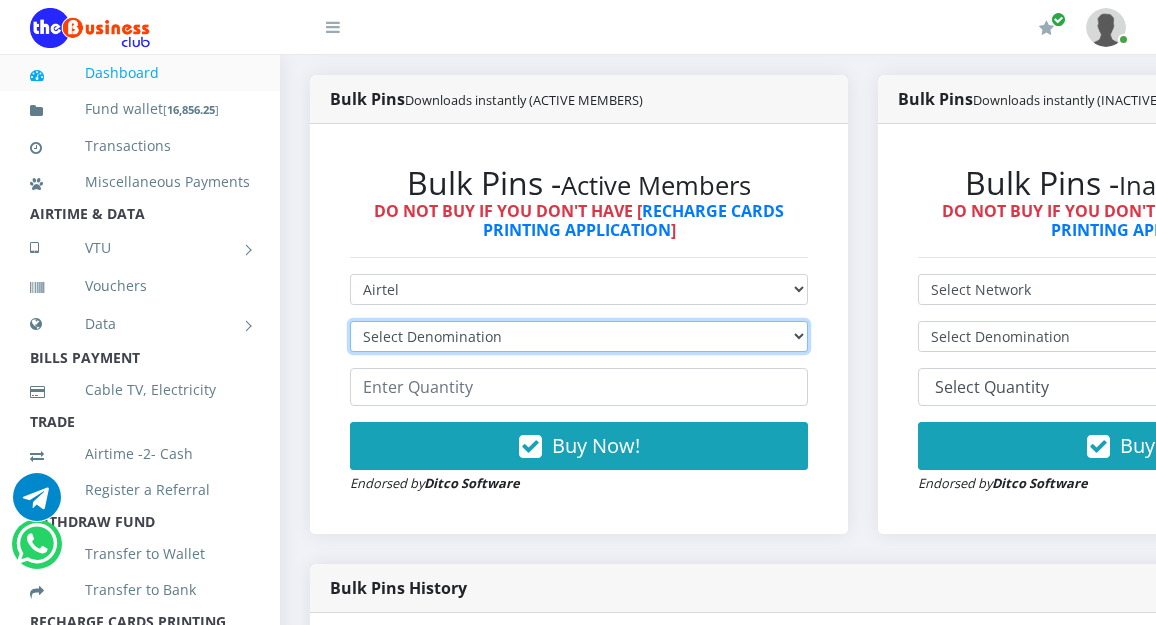 click on "Select Denomination Airtel NGN100 - ₦96.36 Airtel NGN200 - ₦192.72 Airtel NGN500 - ₦481.80 Airtel NGN1000 - ₦963.60" at bounding box center (579, 336) 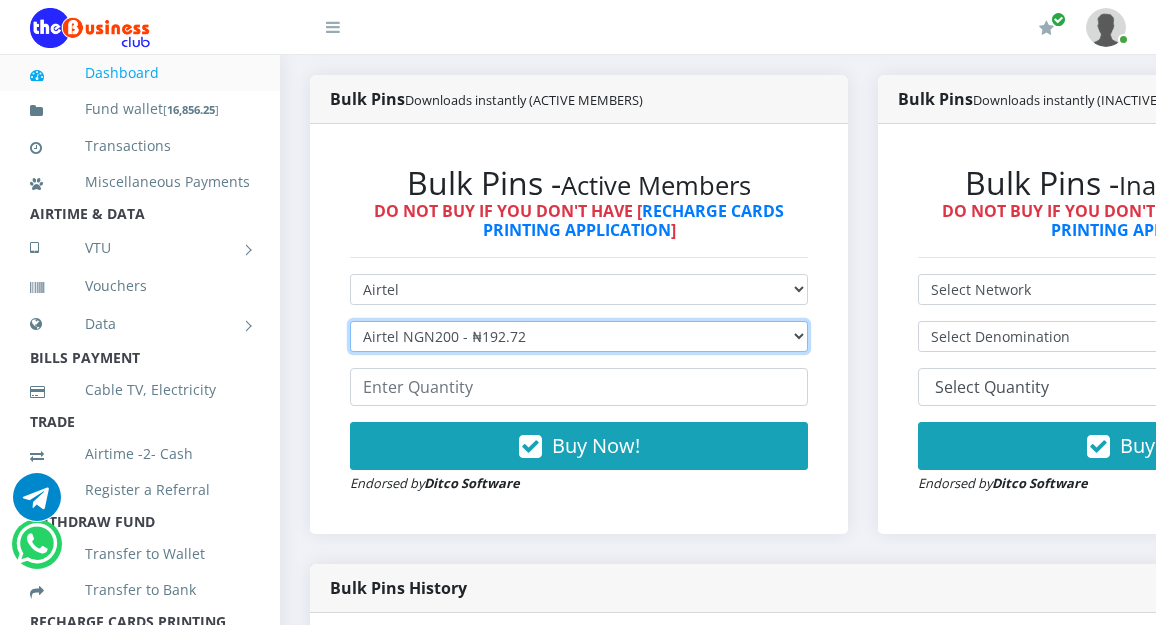 click on "Select Denomination Airtel NGN100 - ₦96.36 Airtel NGN200 - ₦192.72 Airtel NGN500 - ₦481.80 Airtel NGN1000 - ₦963.60" at bounding box center [579, 336] 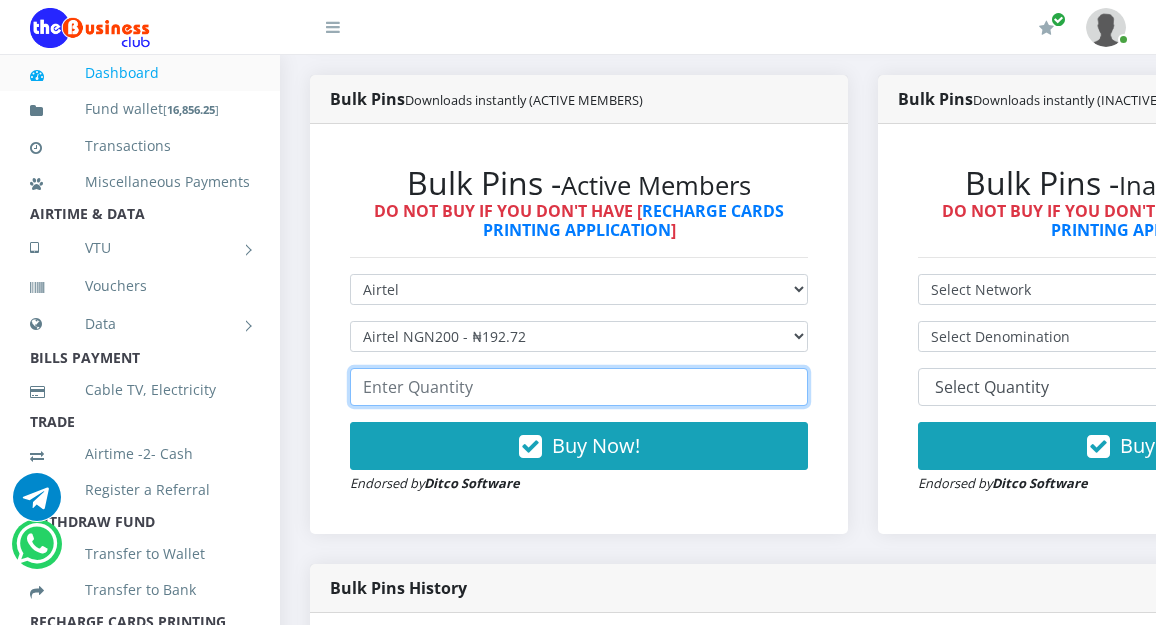click at bounding box center [579, 387] 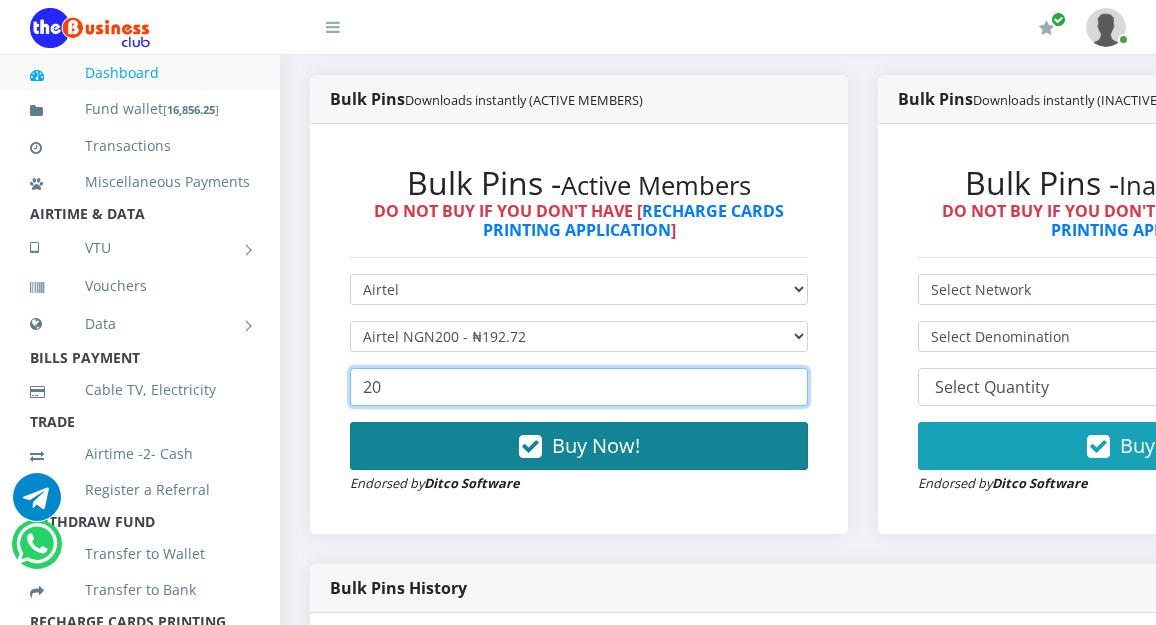 type on "20" 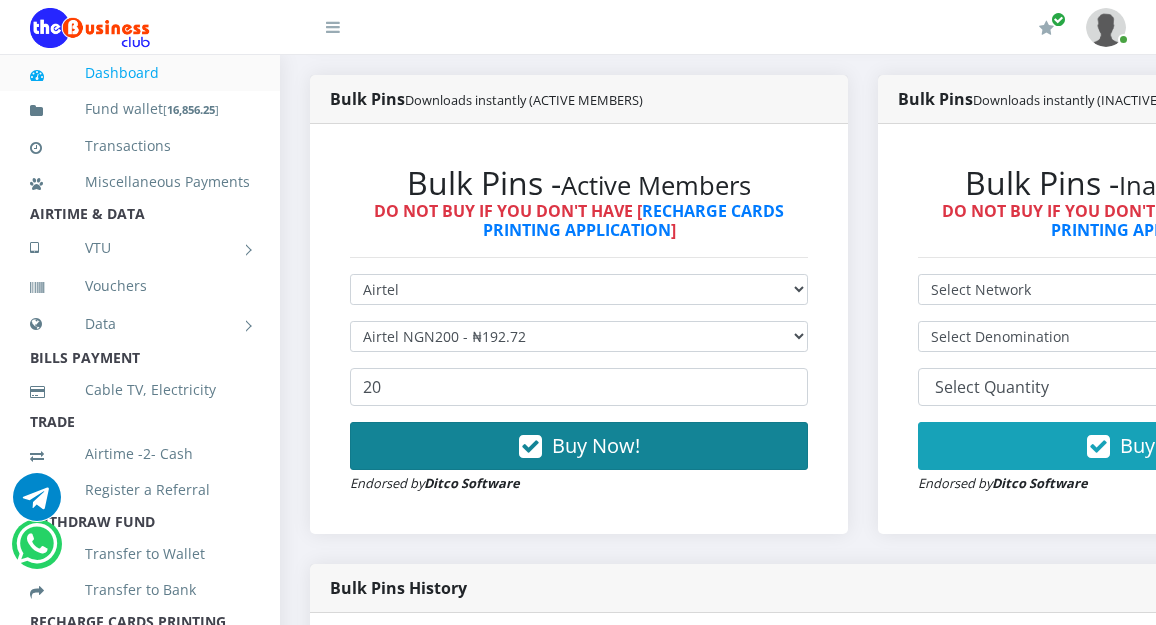 click on "Buy Now!" at bounding box center (579, 446) 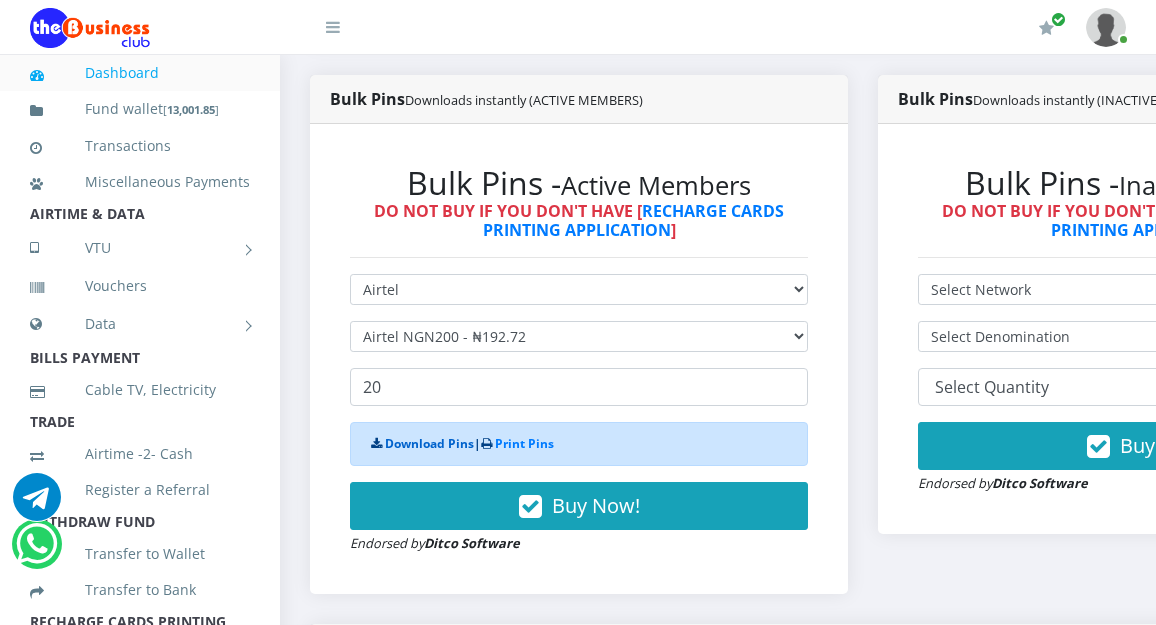 click on "Download Pins" at bounding box center (429, 443) 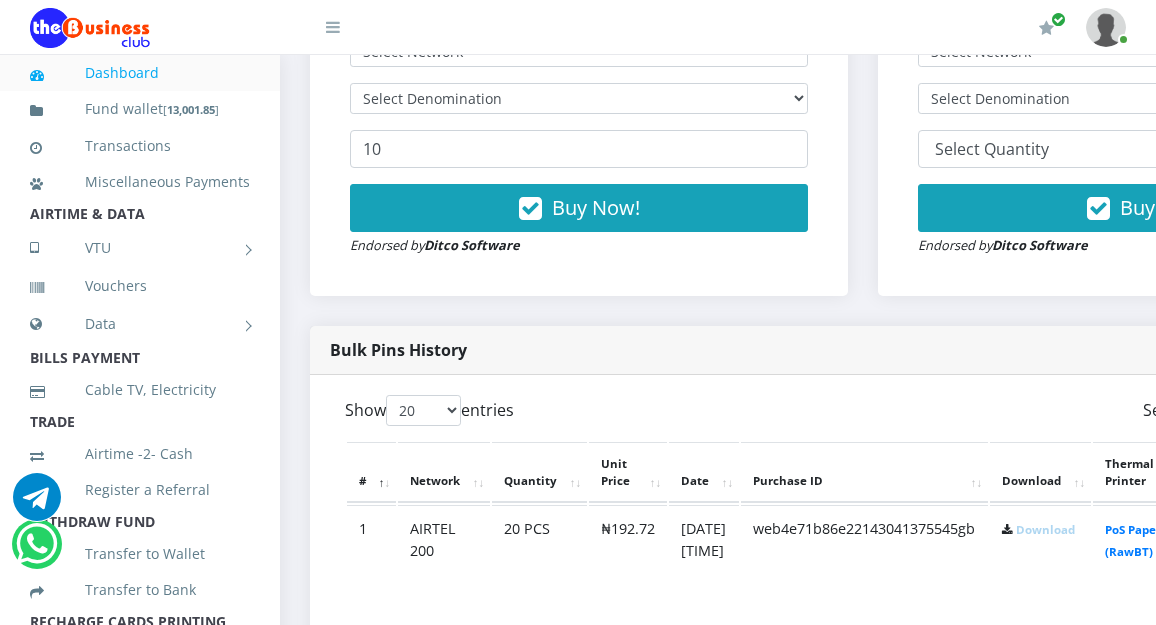 scroll, scrollTop: 760, scrollLeft: 0, axis: vertical 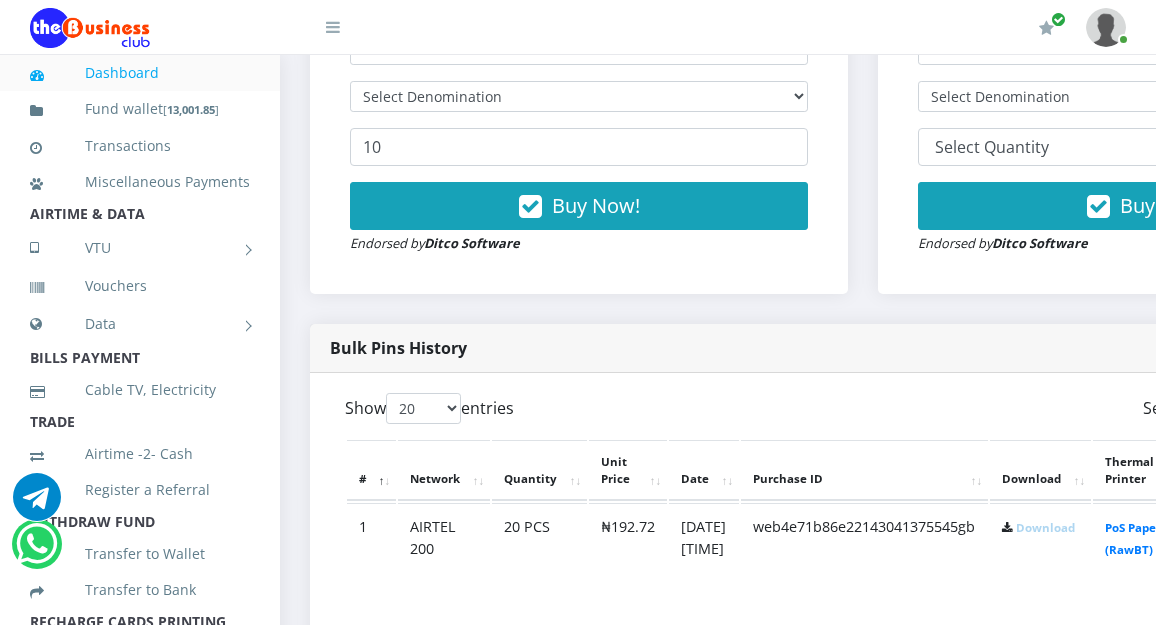 click on "Download" at bounding box center (1045, 527) 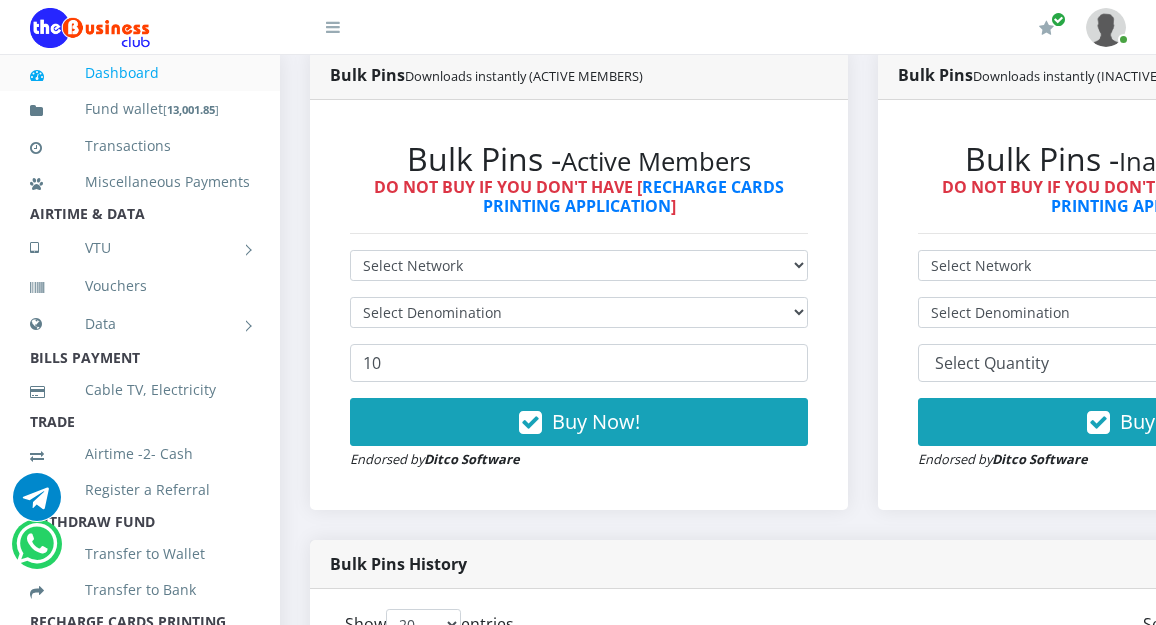 scroll, scrollTop: 480, scrollLeft: 0, axis: vertical 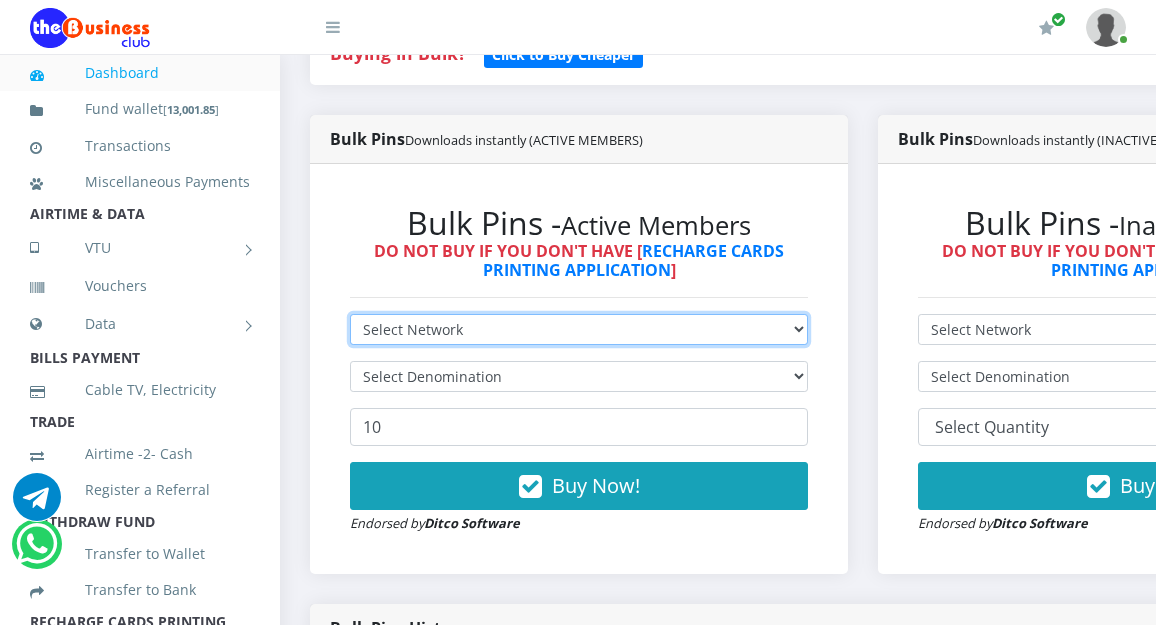click on "Select Network
MTN
Globacom
9Mobile
Airtel" at bounding box center (579, 329) 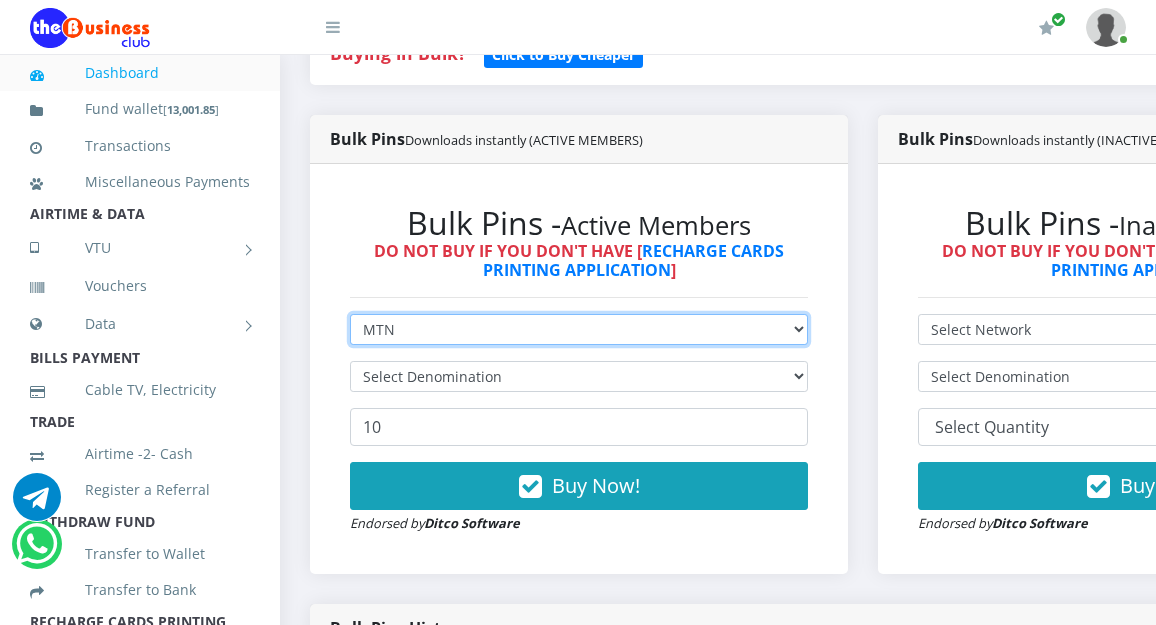 click on "Select Network
MTN
Globacom
9Mobile
Airtel" at bounding box center (579, 329) 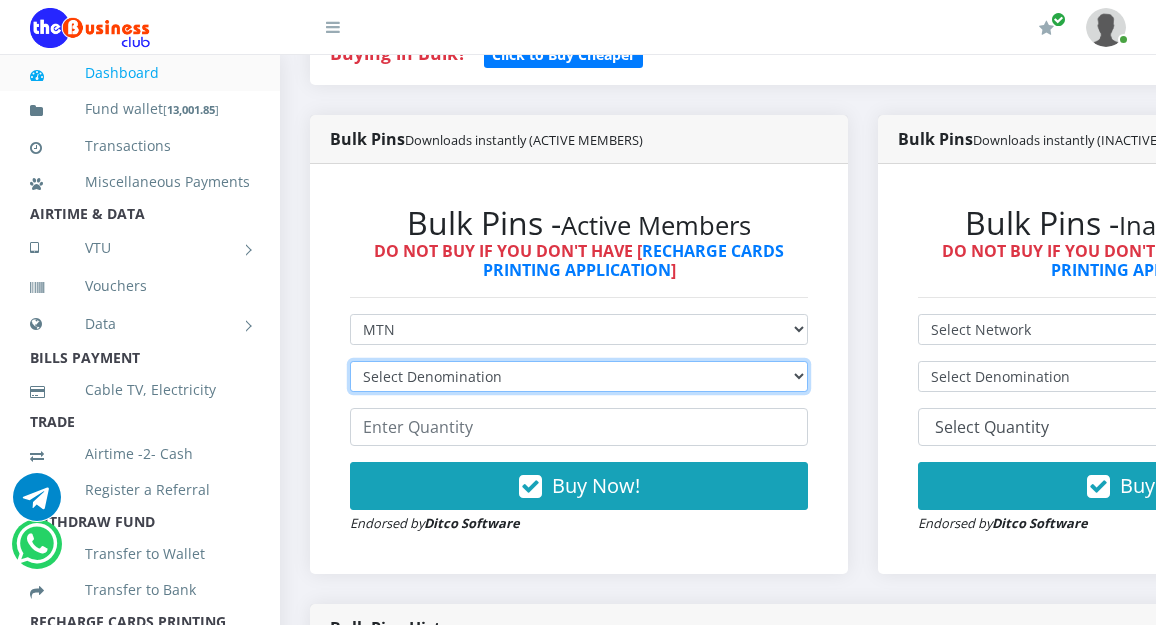 click on "Select Denomination MTN NGN100 - ₦96.94 MTN NGN200 - ₦193.88 MTN NGN400 - ₦387.76 MTN NGN500 - ₦484.70 MTN NGN1000 - ₦969.40 MTN NGN1500 - ₦1,454.10" at bounding box center (579, 376) 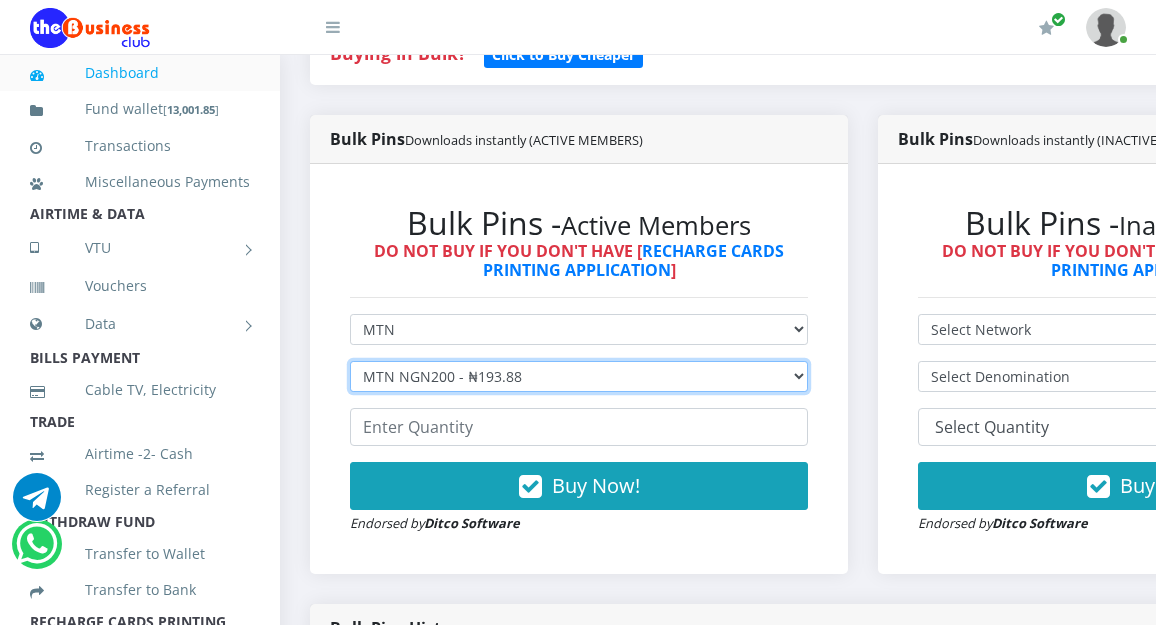 click on "Select Denomination MTN NGN100 - ₦96.94 MTN NGN200 - ₦193.88 MTN NGN400 - ₦387.76 MTN NGN500 - ₦484.70 MTN NGN1000 - ₦969.40 MTN NGN1500 - ₦1,454.10" at bounding box center (579, 376) 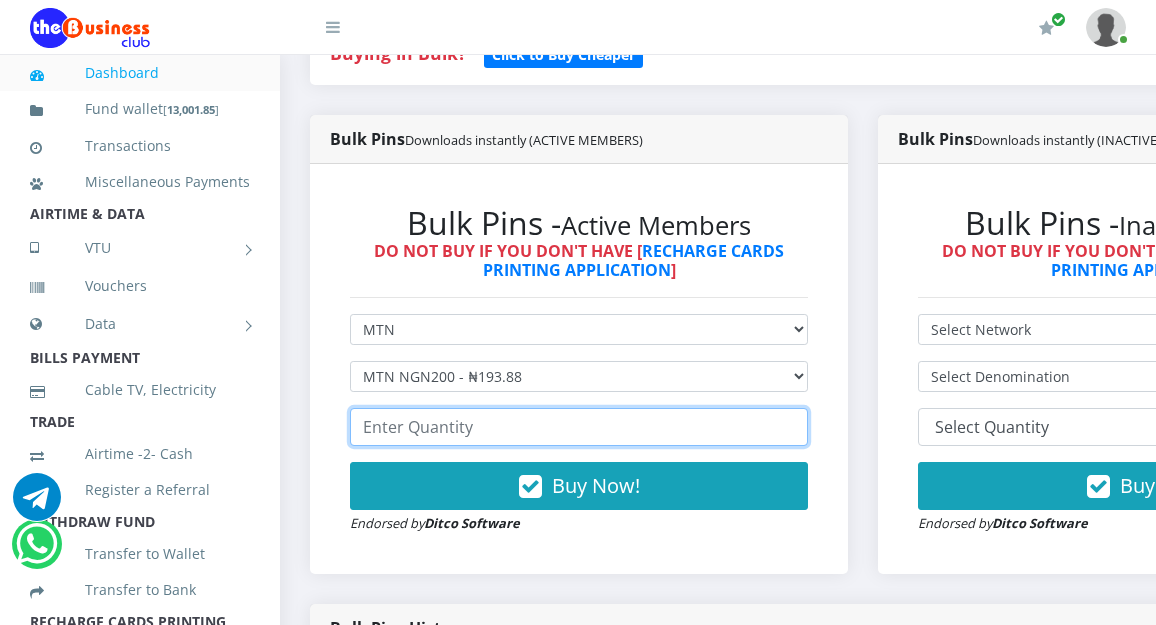 click at bounding box center [579, 427] 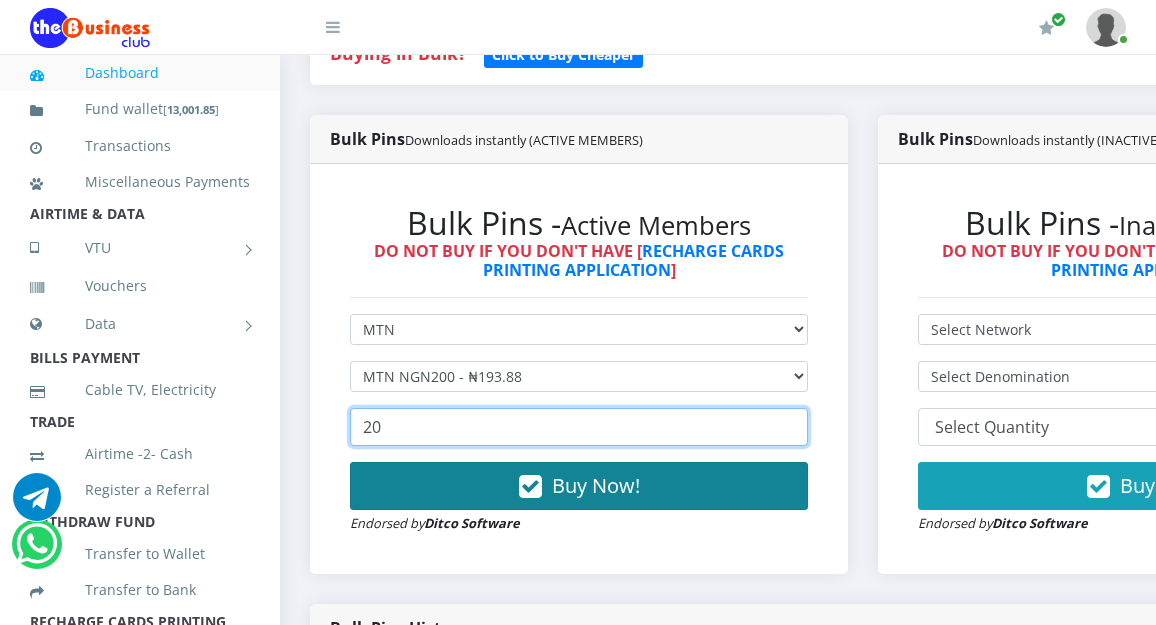 type on "20" 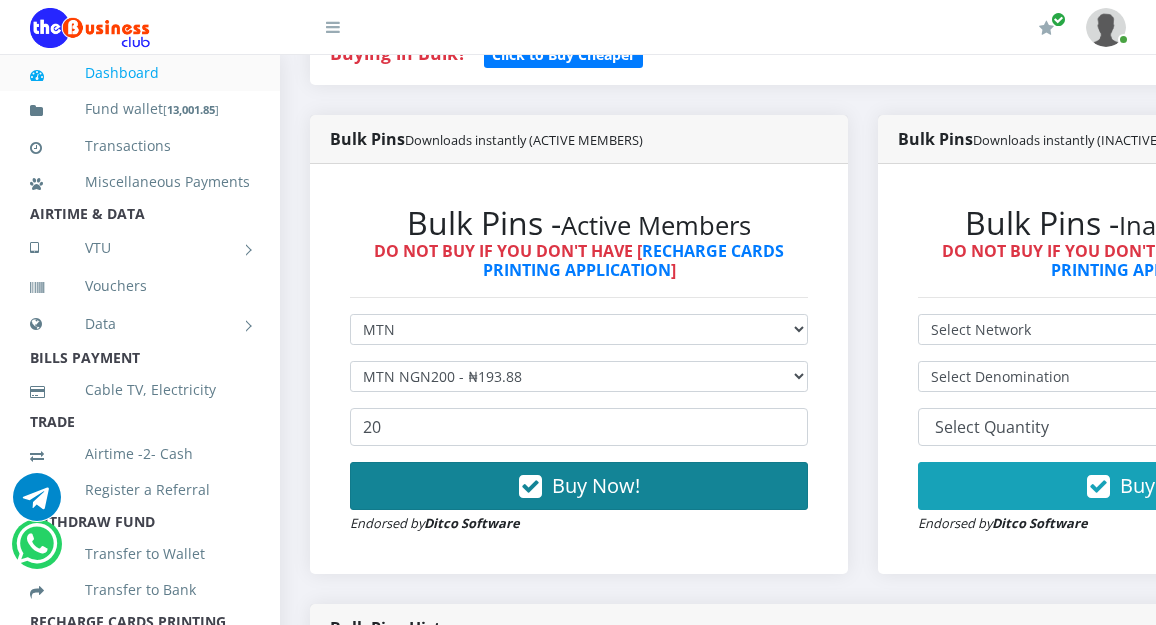 click on "Buy Now!" at bounding box center (596, 485) 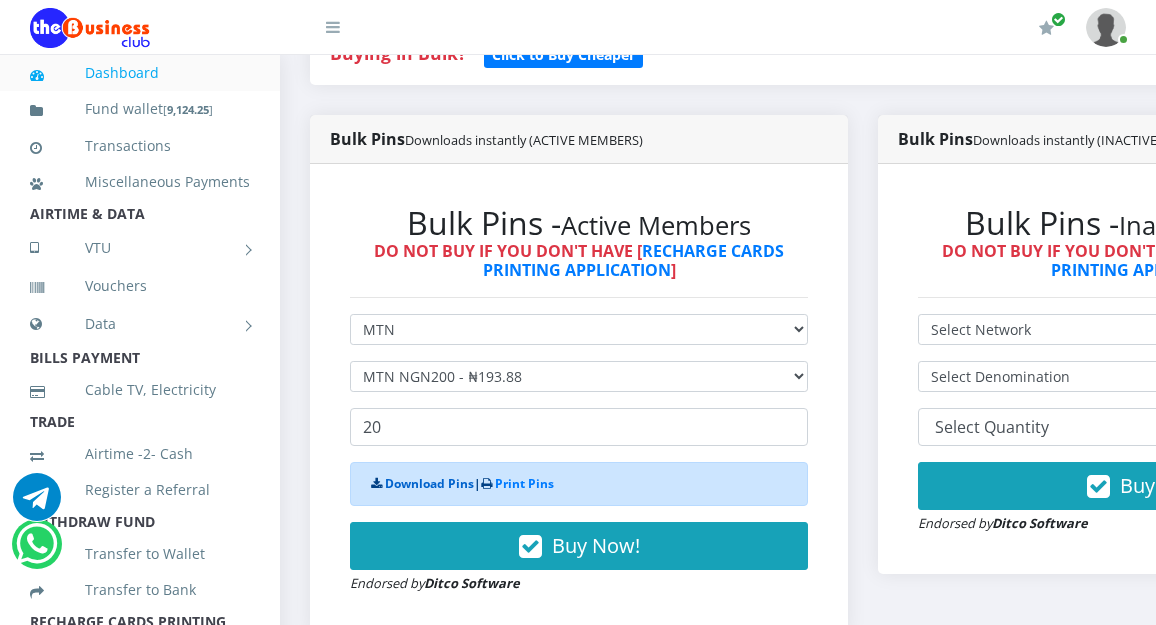 click on "Download Pins" at bounding box center (429, 483) 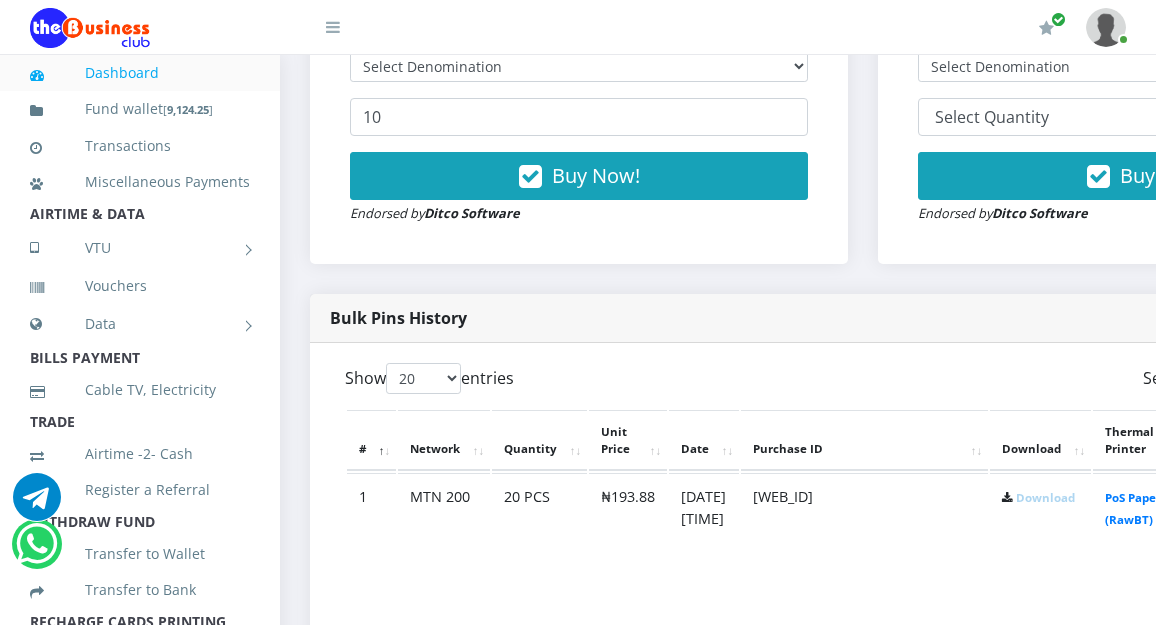 scroll, scrollTop: 800, scrollLeft: 0, axis: vertical 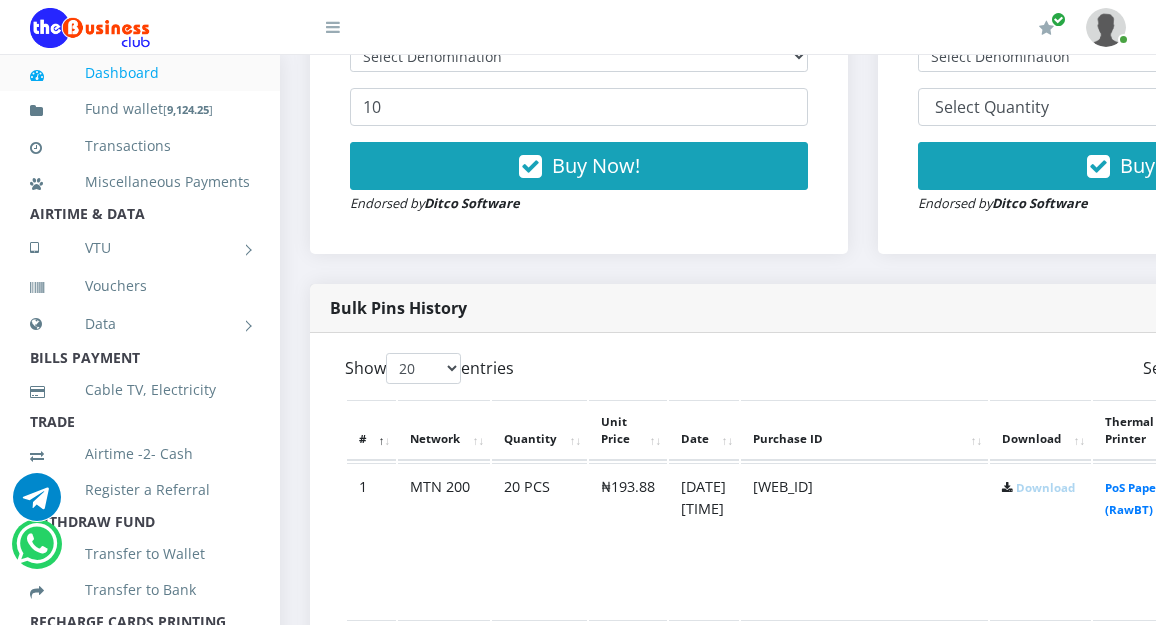 click on "Download" at bounding box center (1040, 540) 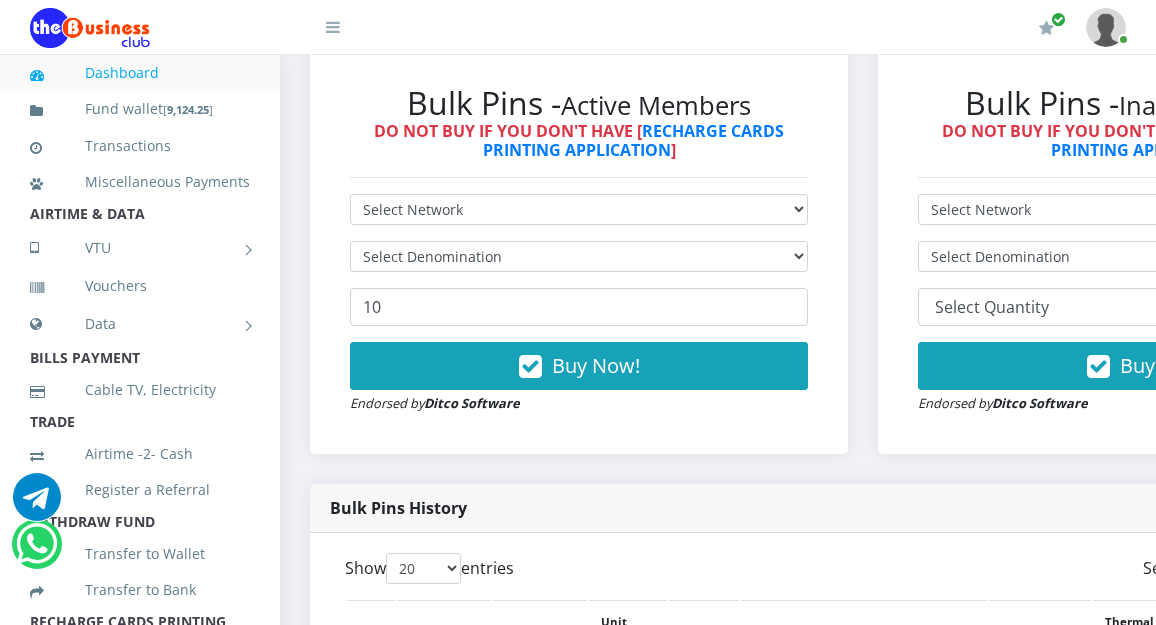 scroll, scrollTop: 560, scrollLeft: 0, axis: vertical 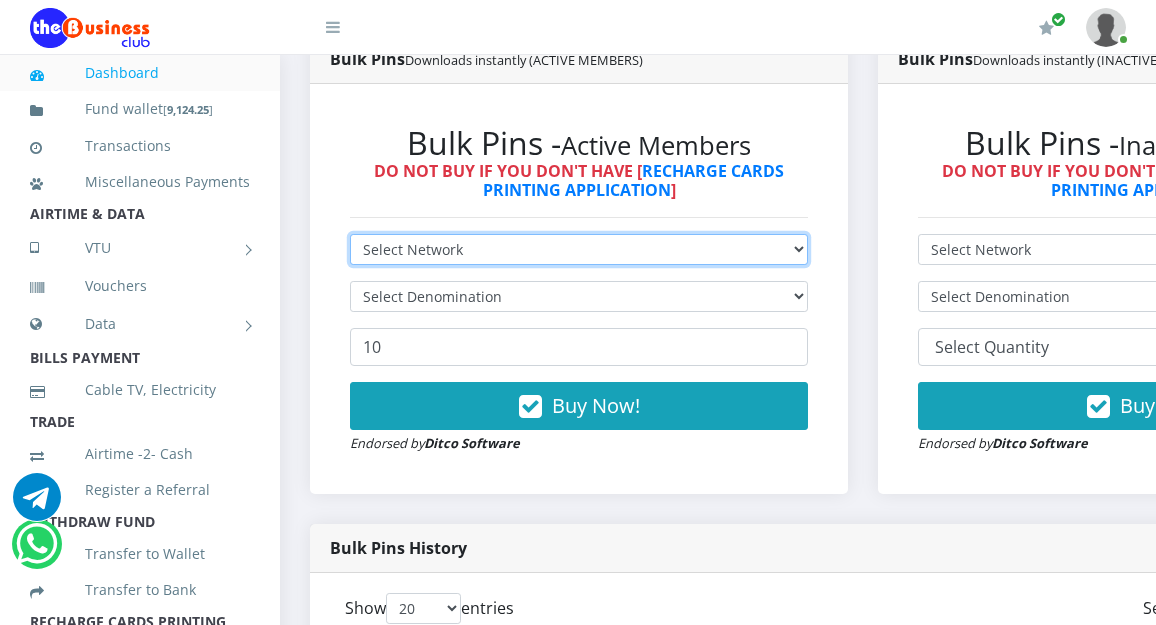 click on "Select Network
MTN
Globacom
9Mobile
Airtel" at bounding box center [579, 249] 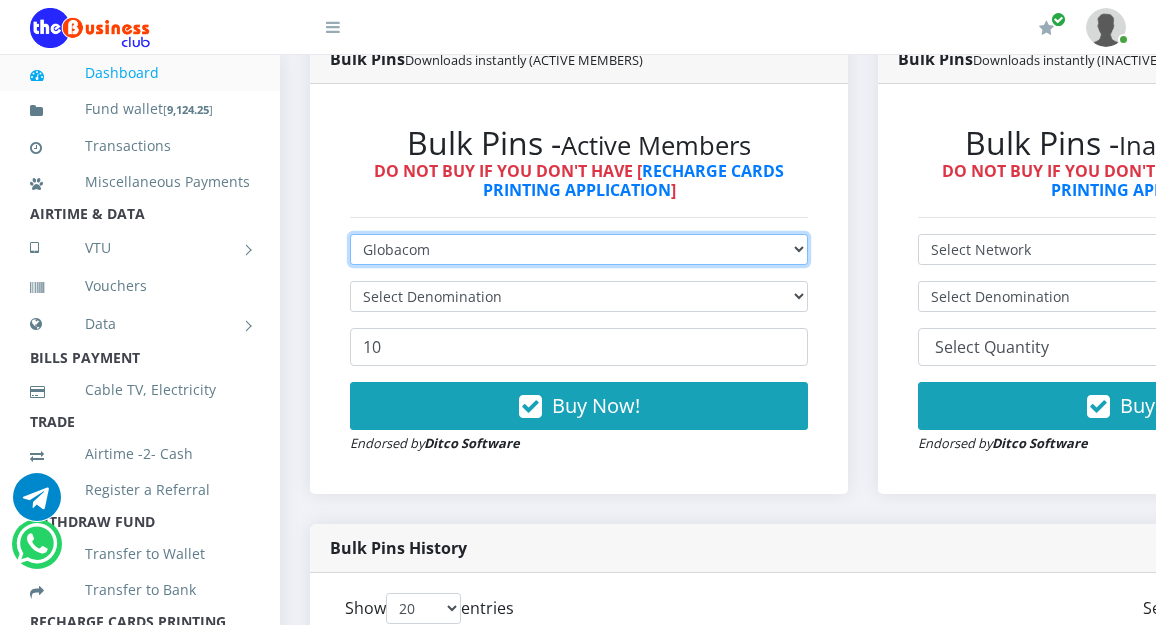 click on "Select Network
MTN
Globacom
9Mobile
Airtel" at bounding box center (579, 249) 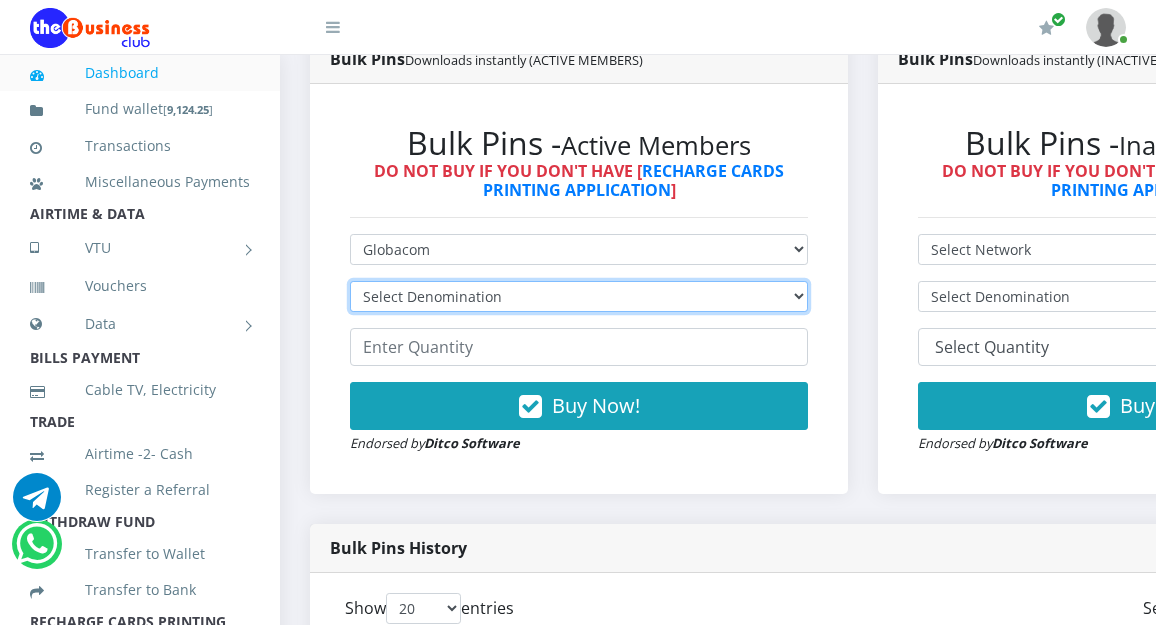 click on "Select Denomination Glo NGN100 - ₦96.45 Glo NGN200 - ₦192.90 Glo NGN500 - ₦482.25 Glo NGN1000 - ₦964.50" at bounding box center [579, 296] 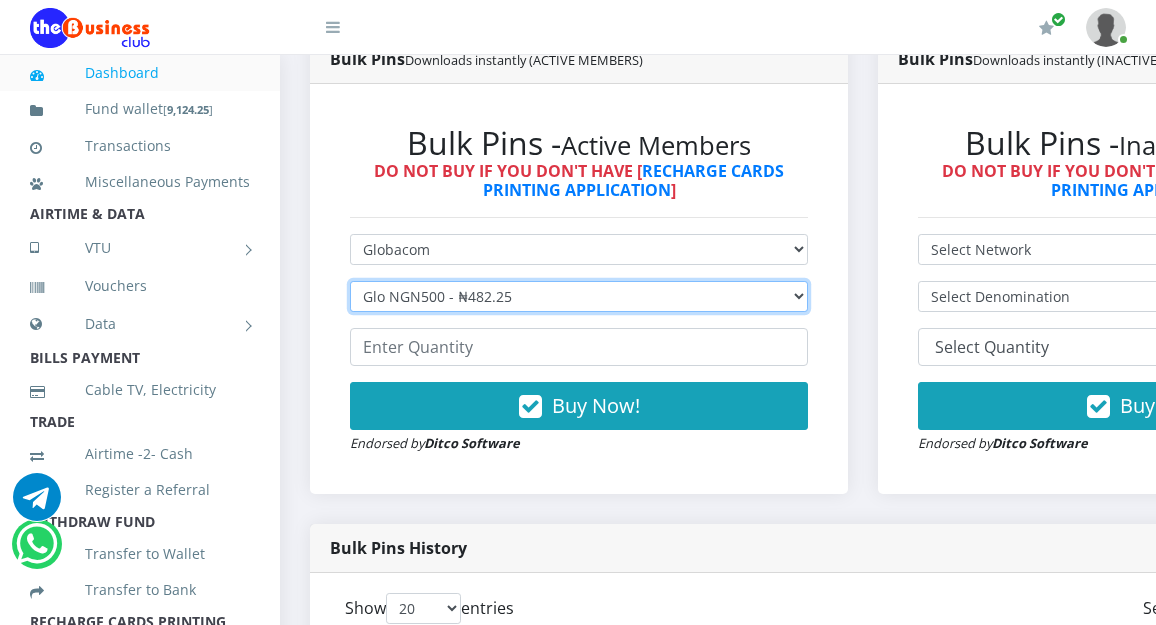 click on "Select Denomination Glo NGN100 - ₦96.45 Glo NGN200 - ₦192.90 Glo NGN500 - ₦482.25 Glo NGN1000 - ₦964.50" at bounding box center [579, 296] 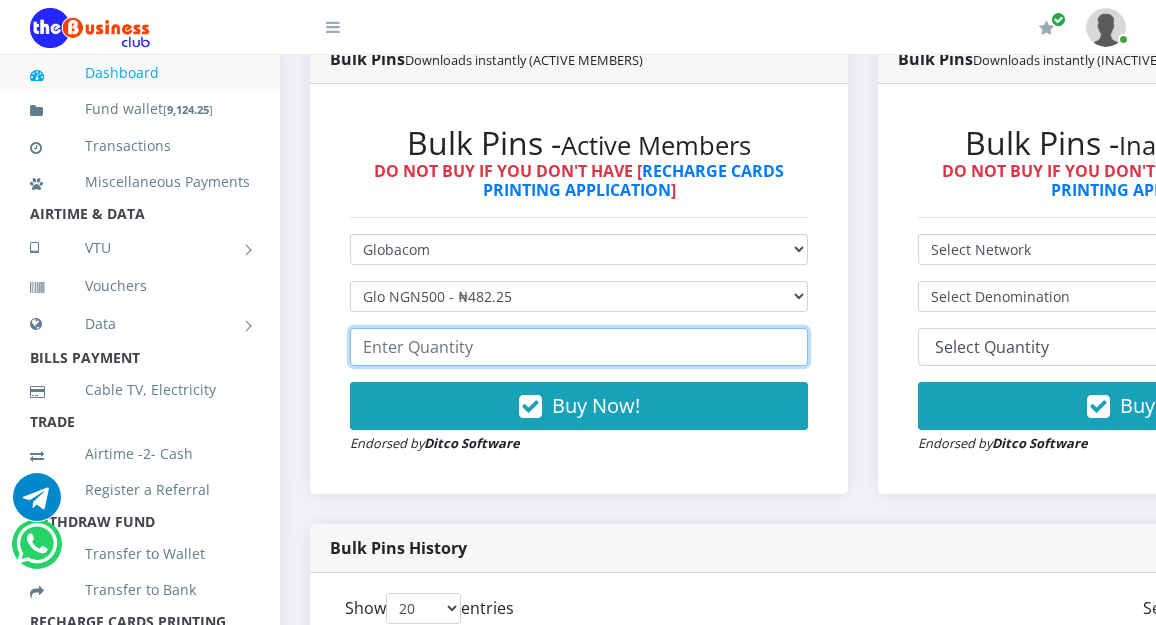 click at bounding box center [579, 347] 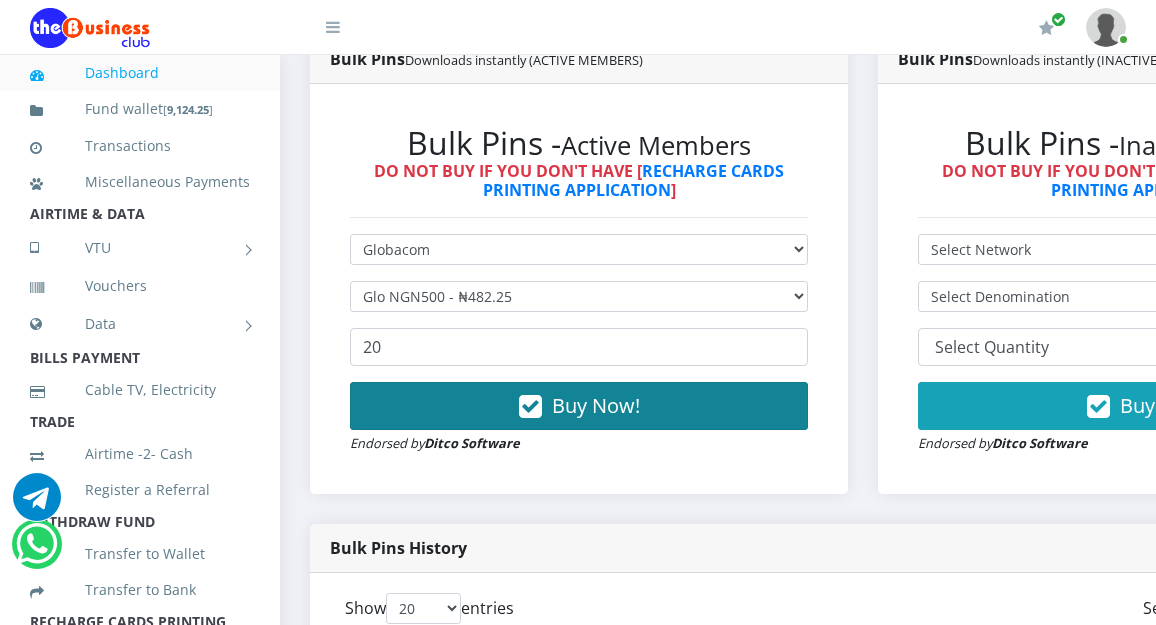 click on "Buy Now!" at bounding box center [596, 405] 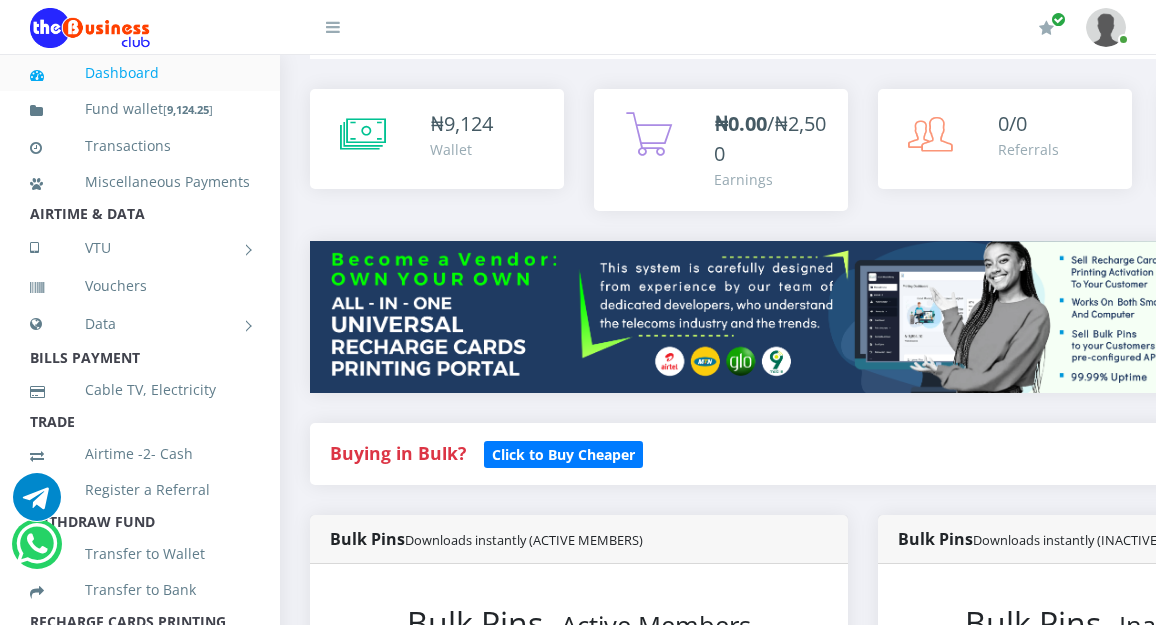 scroll, scrollTop: 40, scrollLeft: 0, axis: vertical 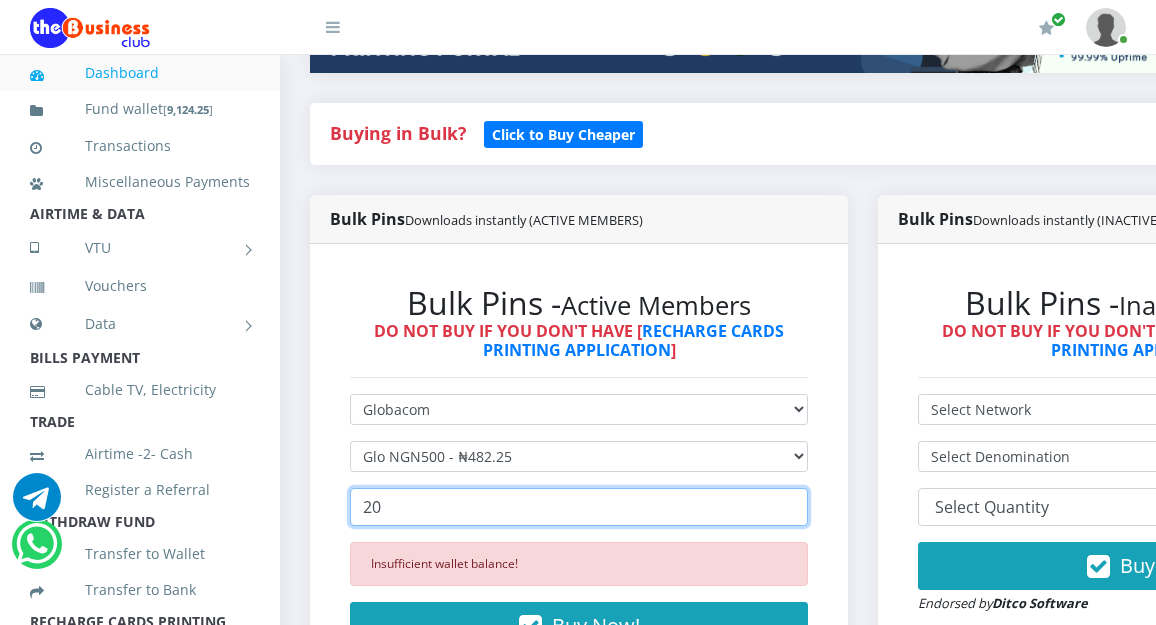 click on "20" at bounding box center [579, 507] 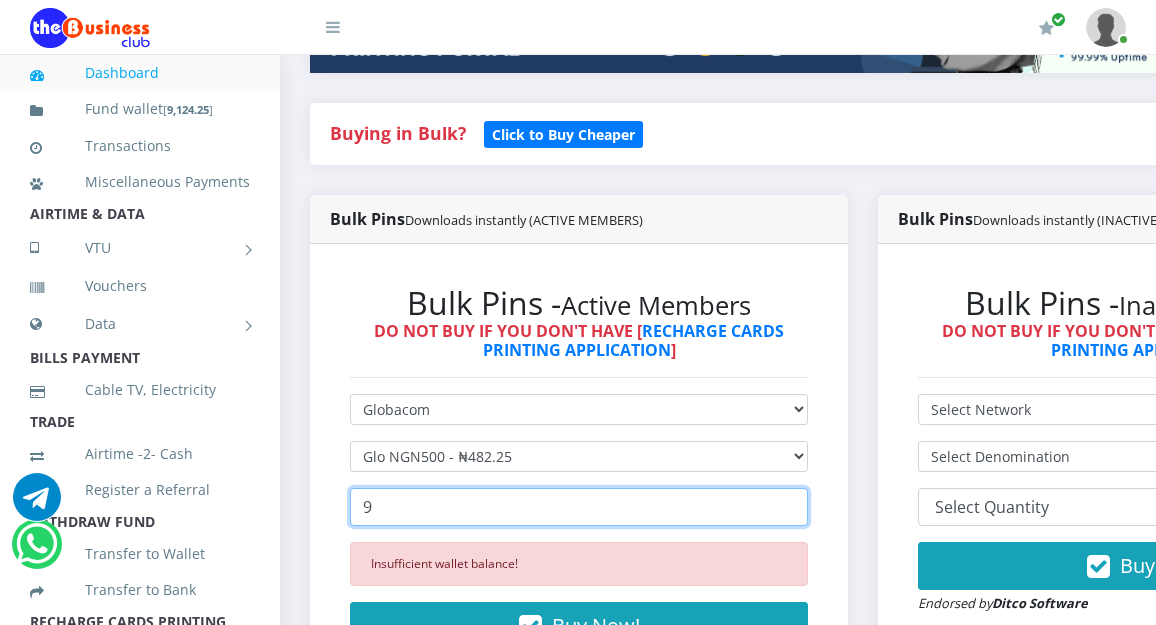 type on "10" 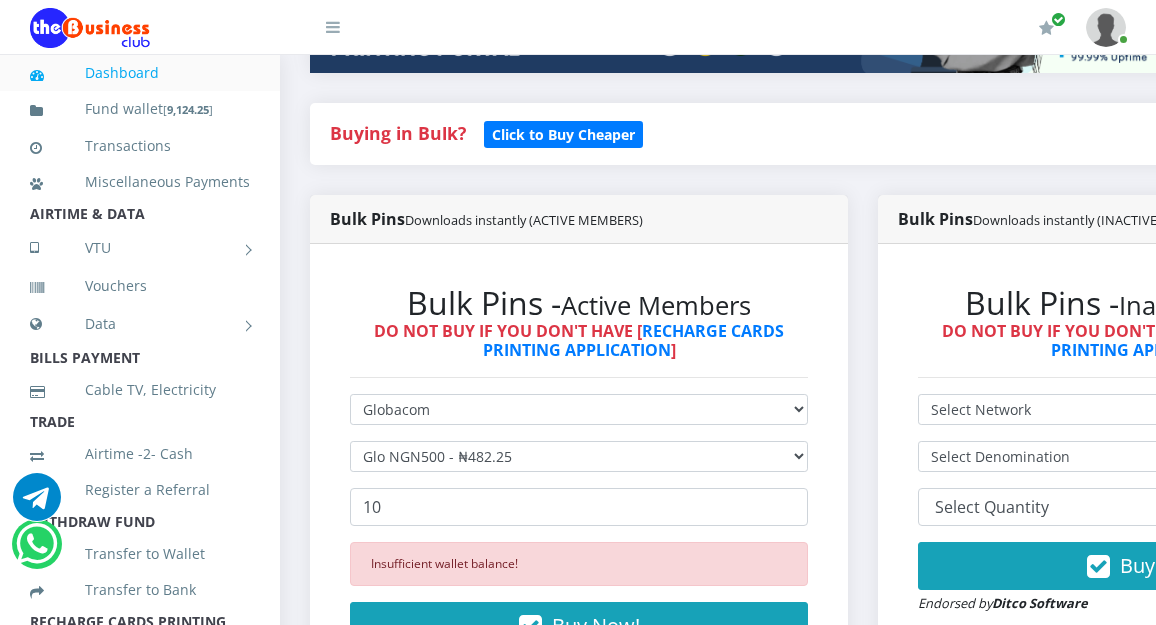 click on "Insufficient wallet balance!" at bounding box center [579, 564] 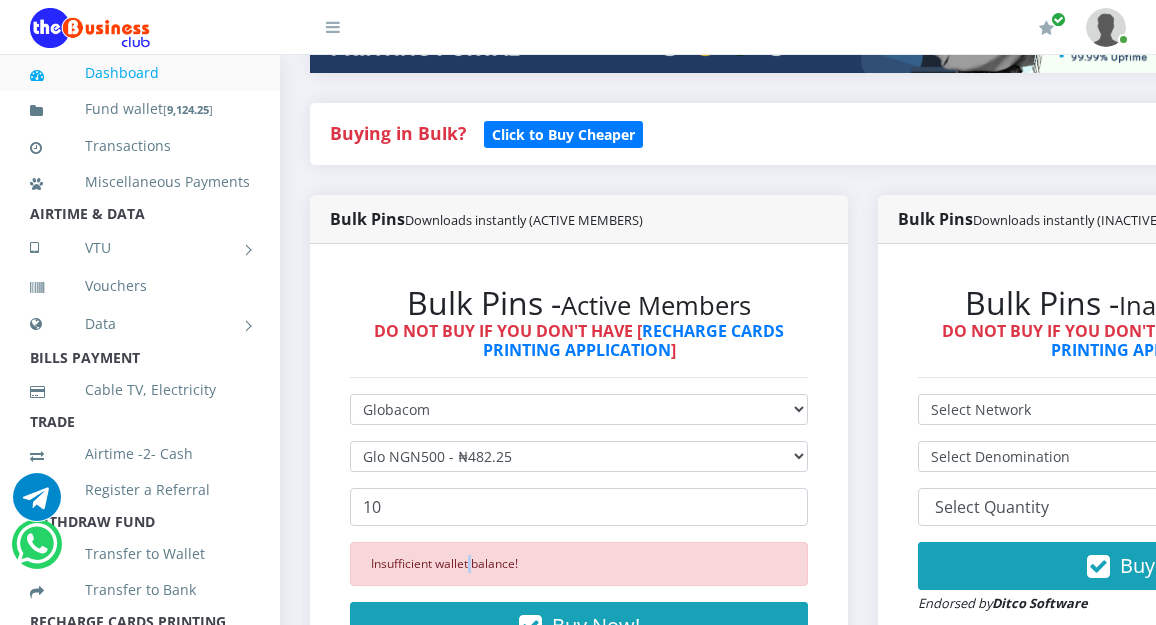 click on "Insufficient wallet balance!" at bounding box center (579, 564) 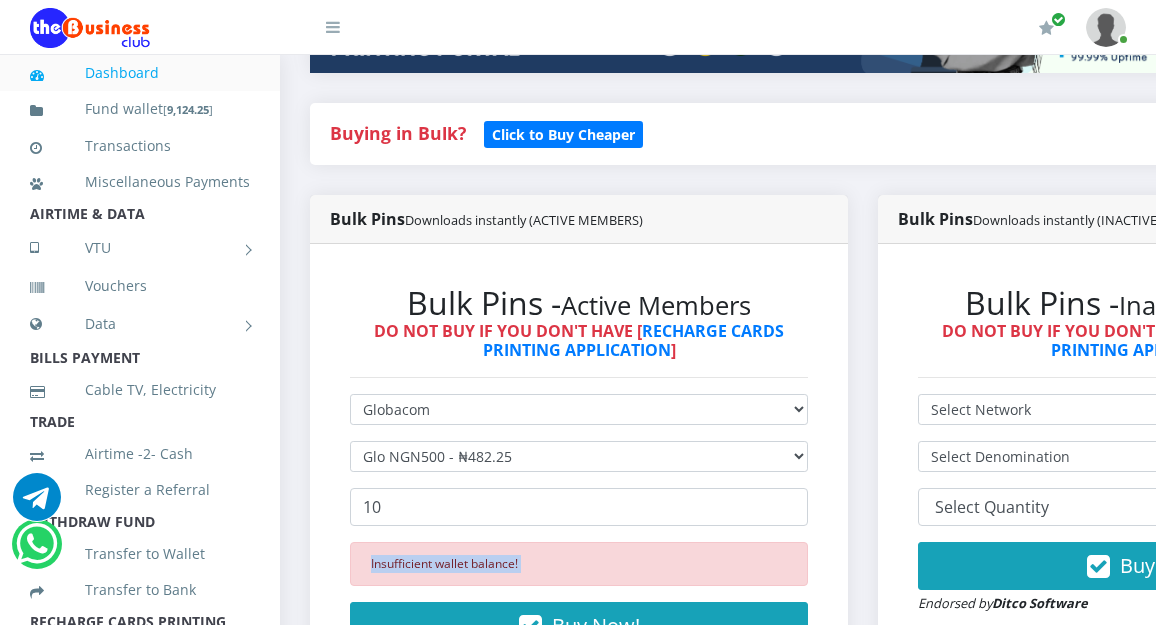 click on "Insufficient wallet balance!" at bounding box center [579, 564] 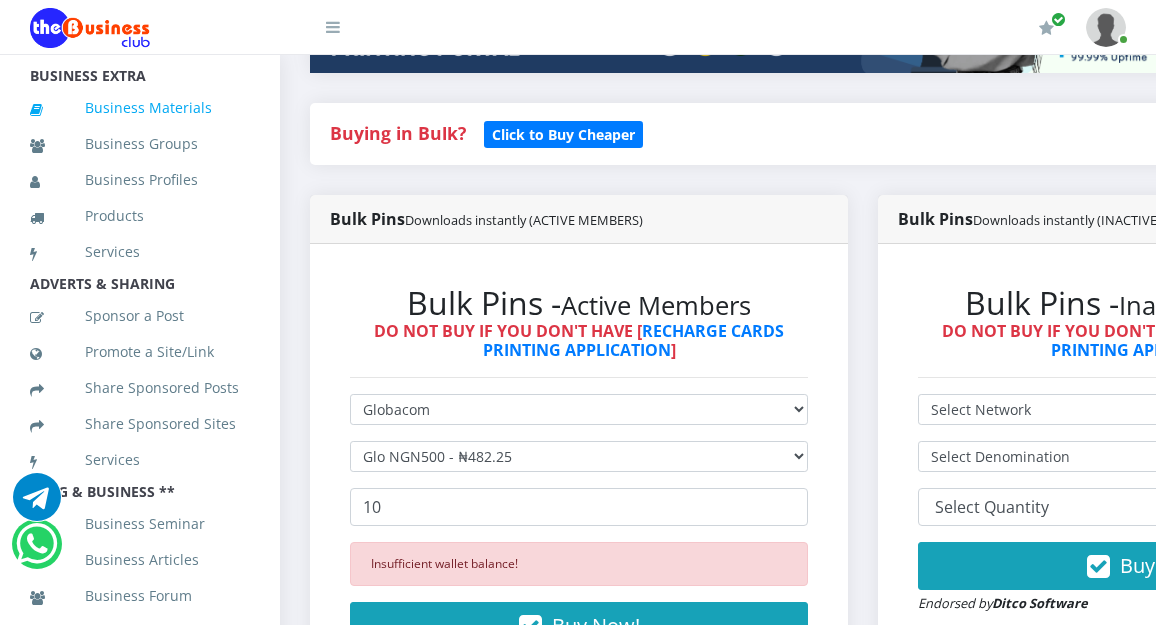 scroll, scrollTop: 744, scrollLeft: 0, axis: vertical 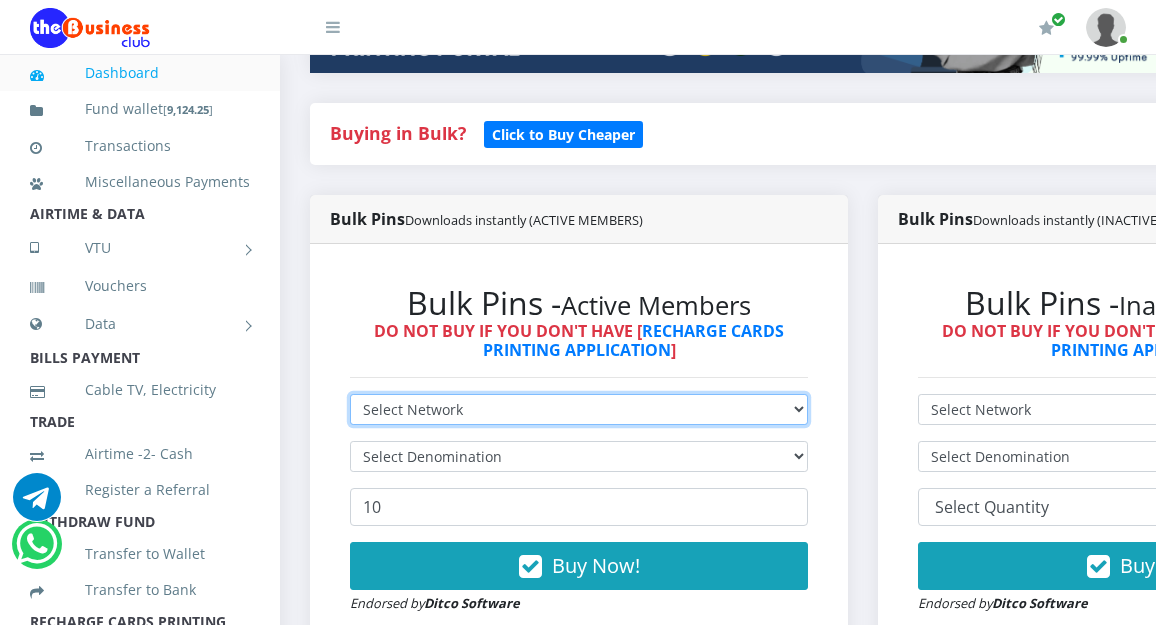 click on "Select Network
MTN
Globacom
9Mobile
Airtel" at bounding box center (579, 409) 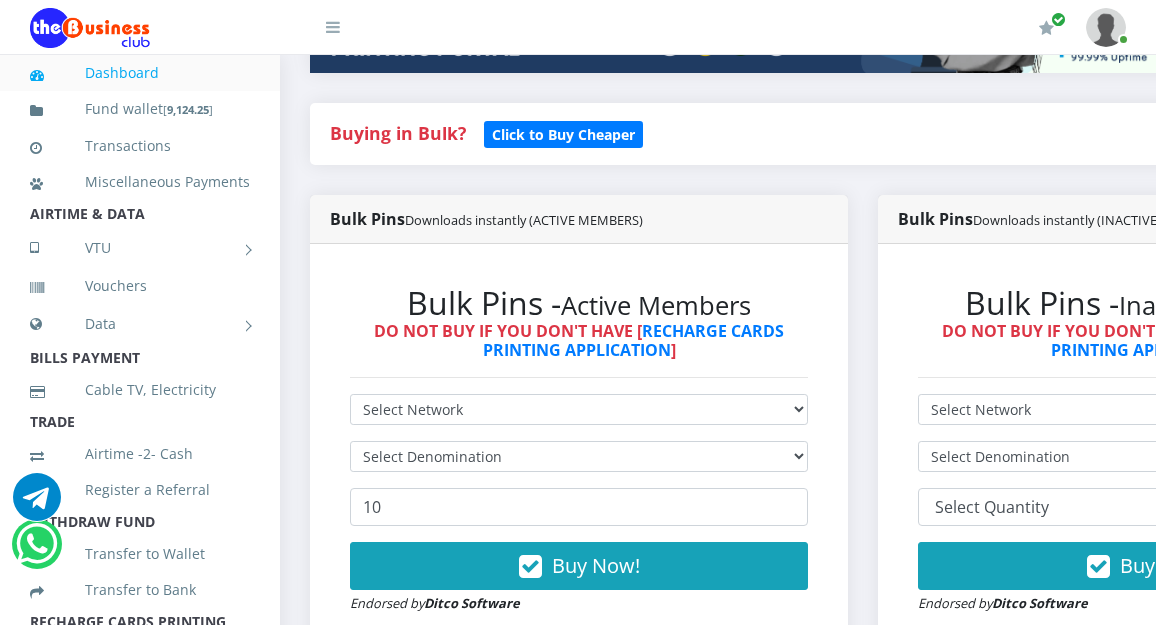 drag, startPoint x: 396, startPoint y: 437, endPoint x: 402, endPoint y: 408, distance: 29.614185 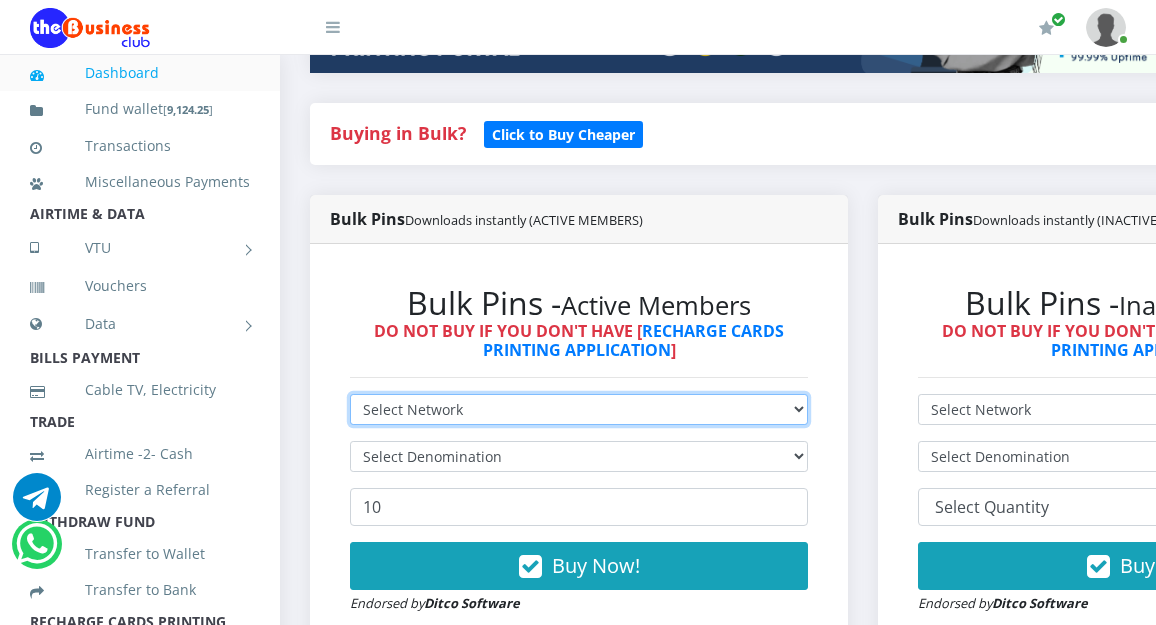 click on "Select Network
MTN
Globacom
9Mobile
Airtel" at bounding box center [579, 409] 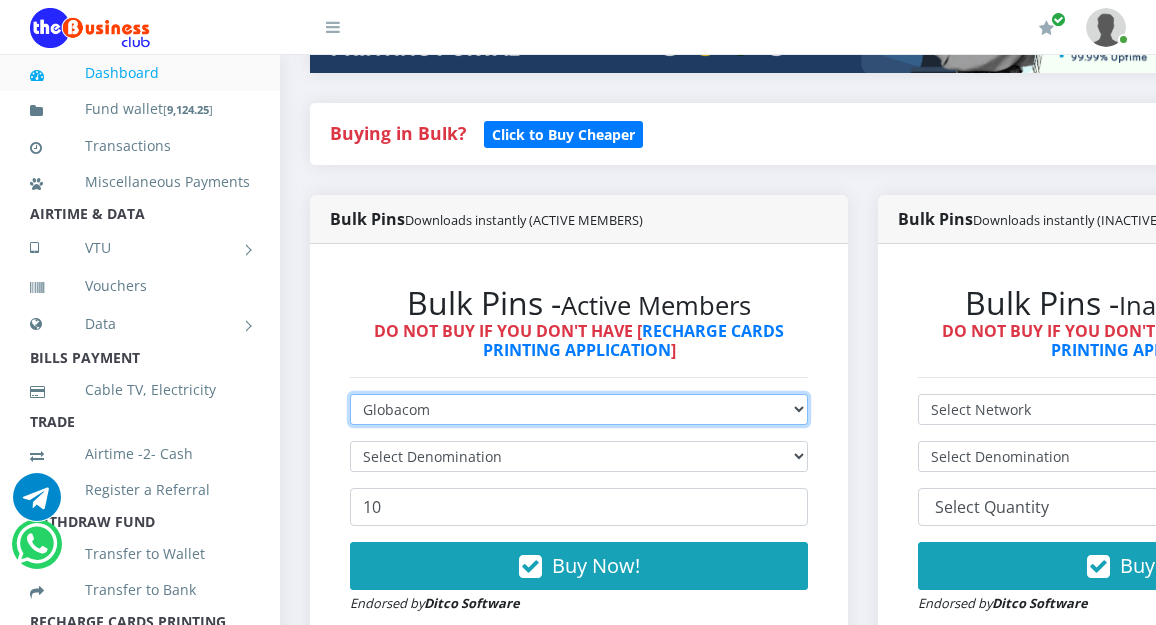 click on "Select Network
MTN
Globacom
9Mobile
Airtel" at bounding box center [579, 409] 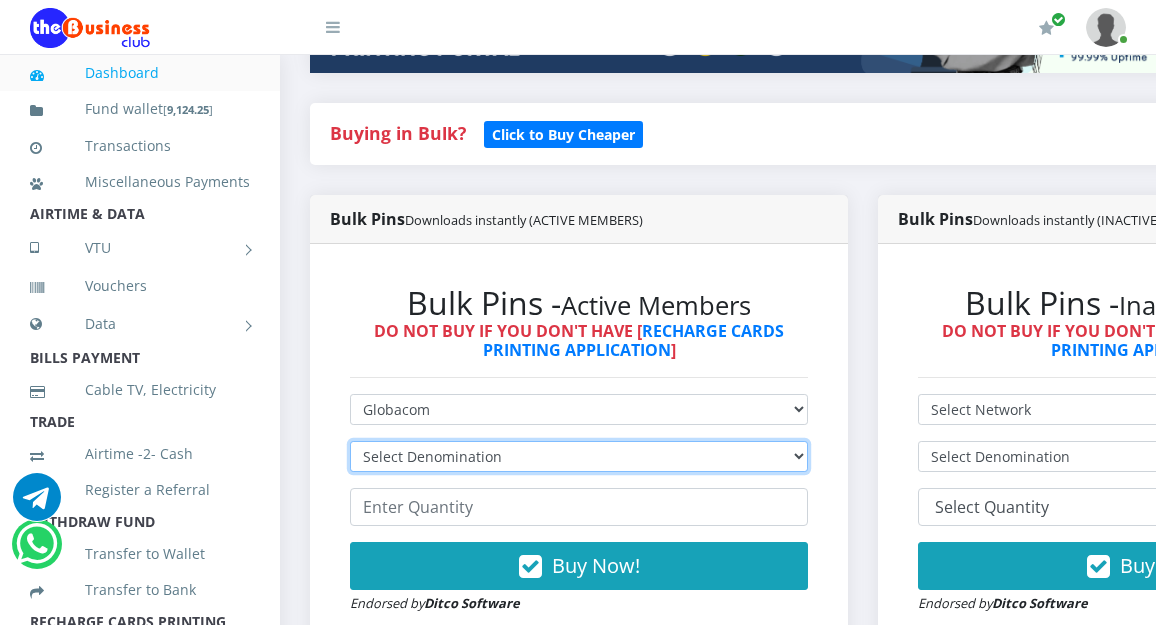 click on "Select Denomination Glo NGN100 - ₦96.45 Glo NGN200 - ₦192.90 Glo NGN500 - ₦482.25 Glo NGN1000 - ₦964.50" at bounding box center (579, 456) 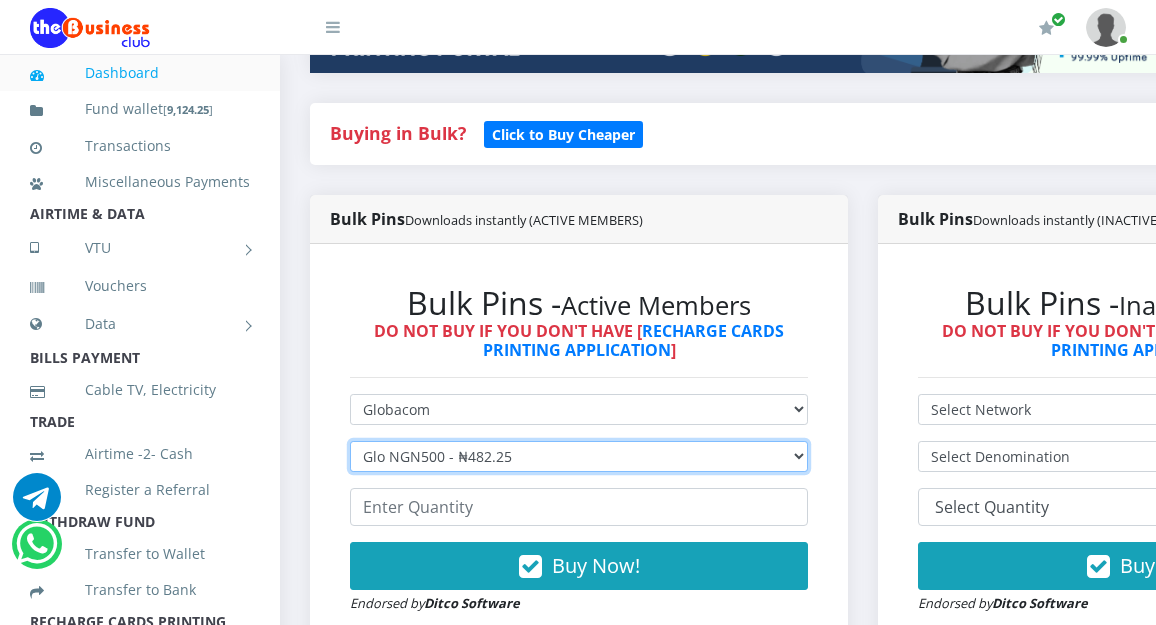click on "Select Denomination Glo NGN100 - ₦96.45 Glo NGN200 - ₦192.90 Glo NGN500 - ₦482.25 Glo NGN1000 - ₦964.50" at bounding box center (579, 456) 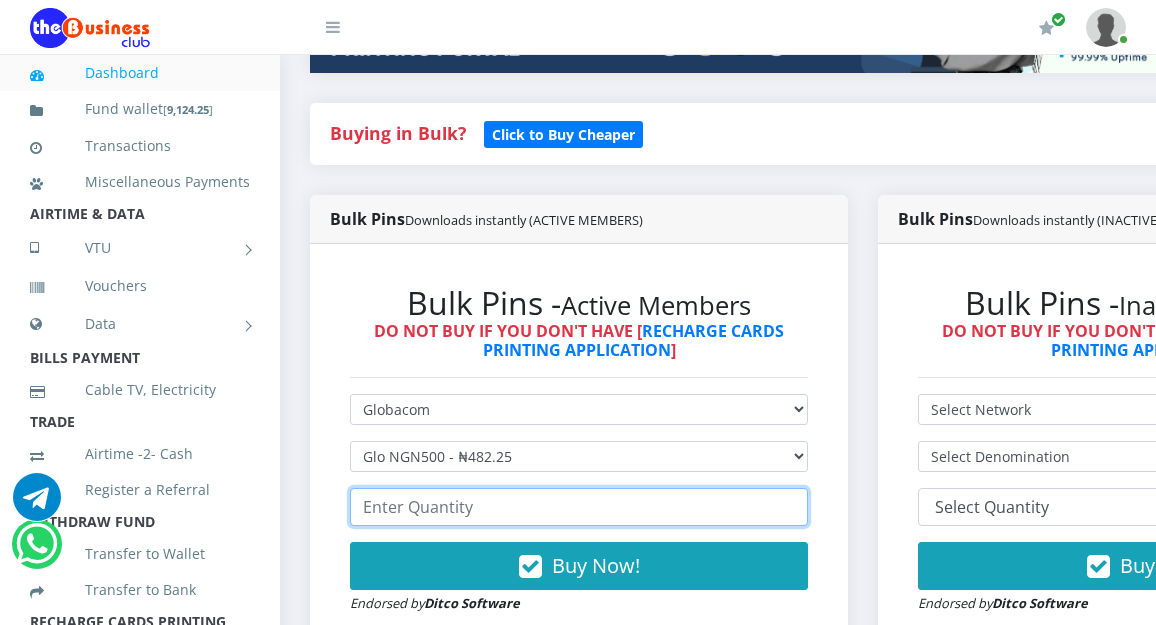 click at bounding box center [579, 507] 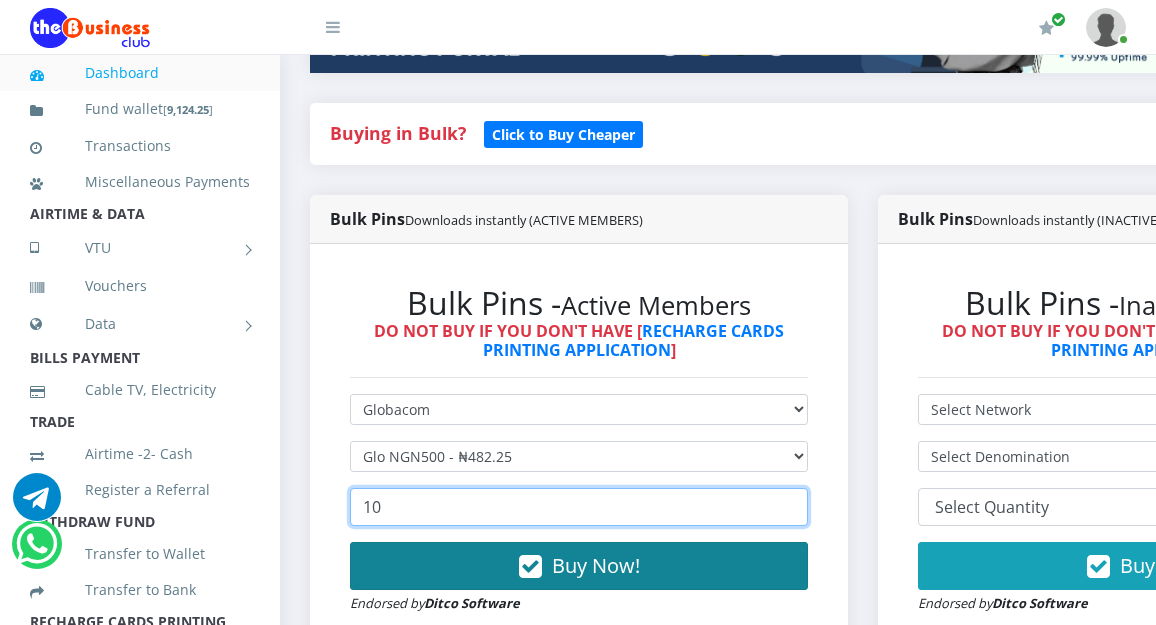type on "10" 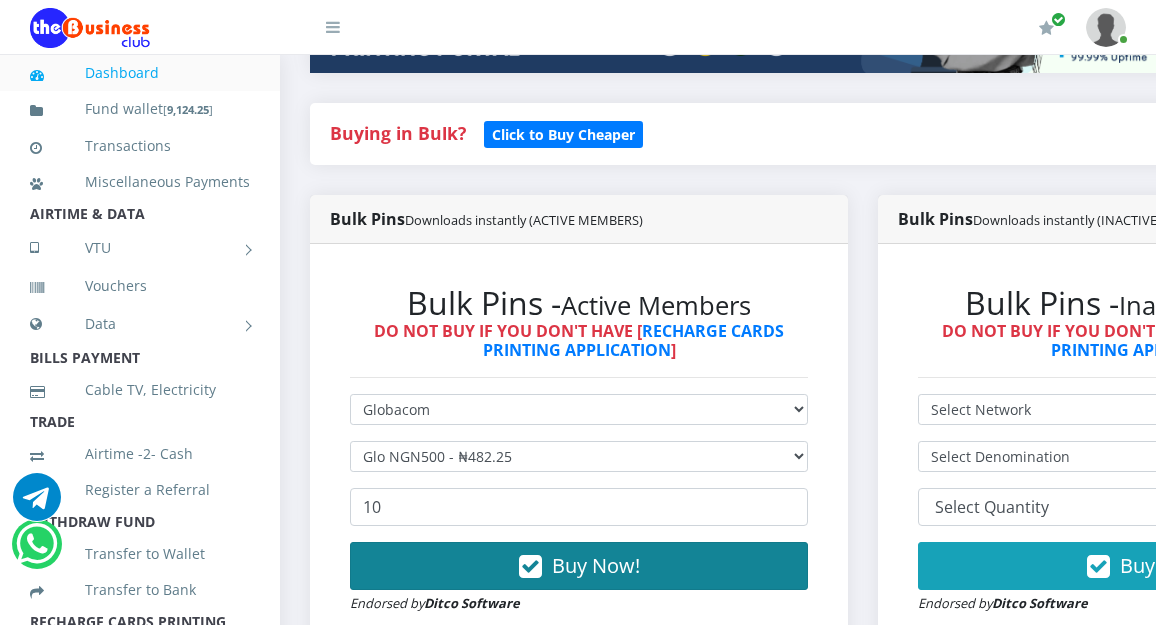 click on "Buy Now!" at bounding box center [579, 566] 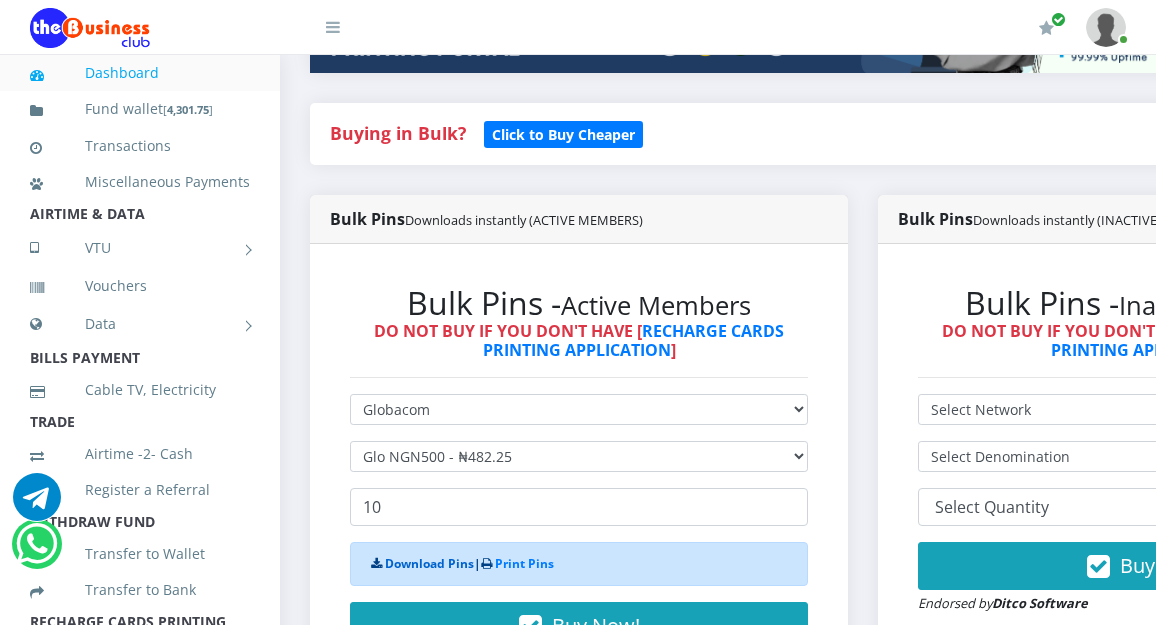click on "Download Pins" at bounding box center (429, 563) 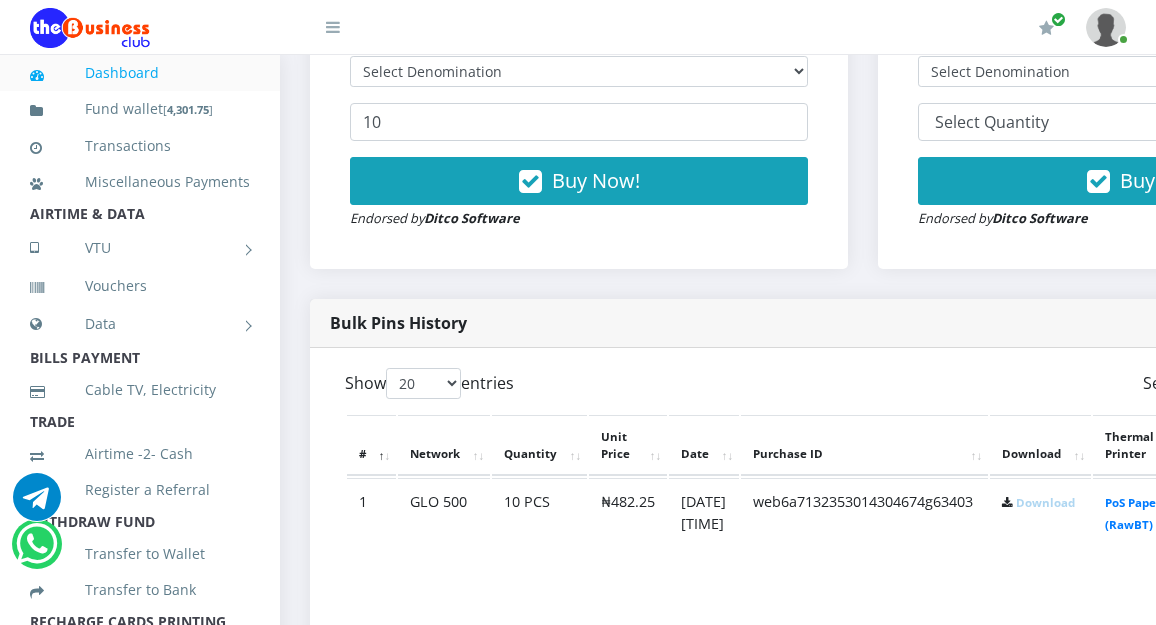 scroll, scrollTop: 787, scrollLeft: 0, axis: vertical 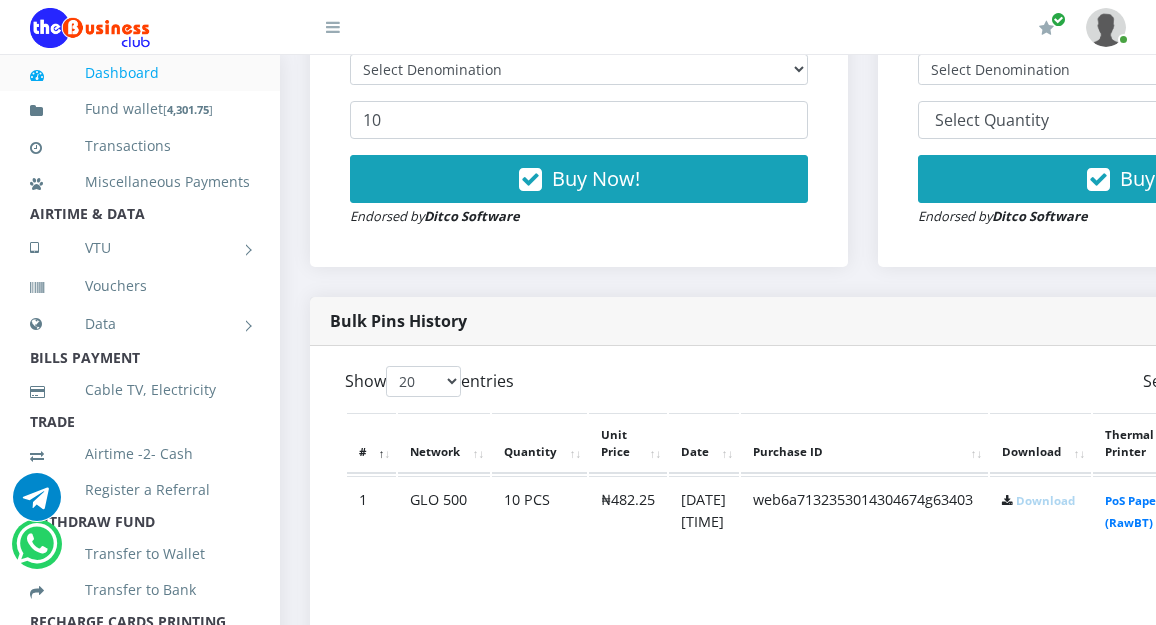 click on "Download" at bounding box center (1045, 500) 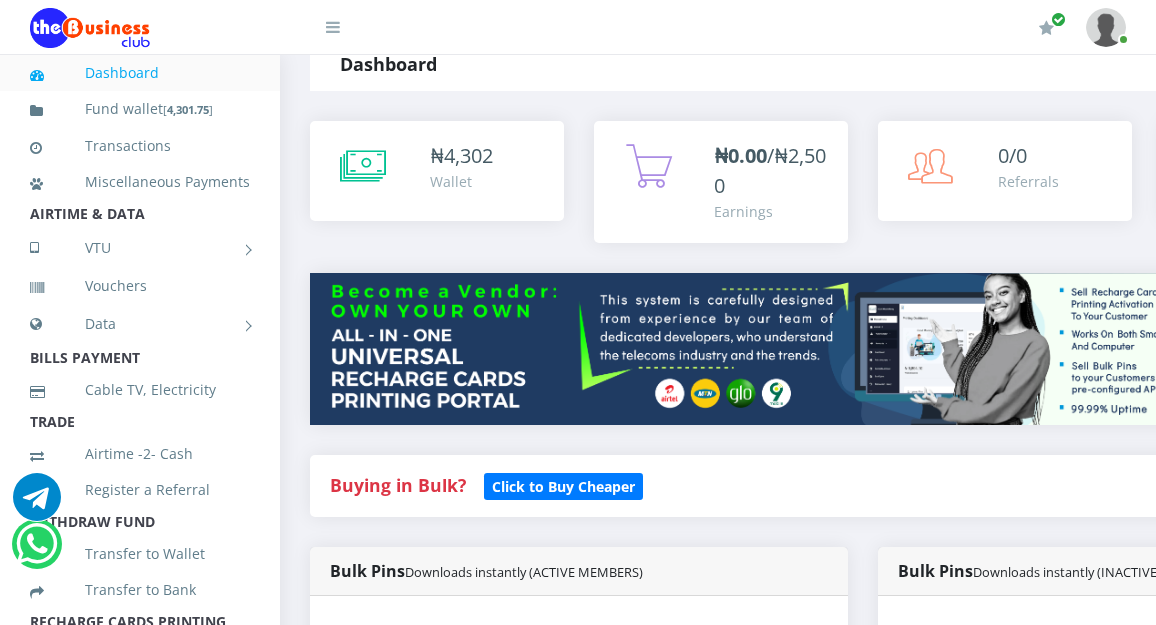 scroll, scrollTop: 0, scrollLeft: 0, axis: both 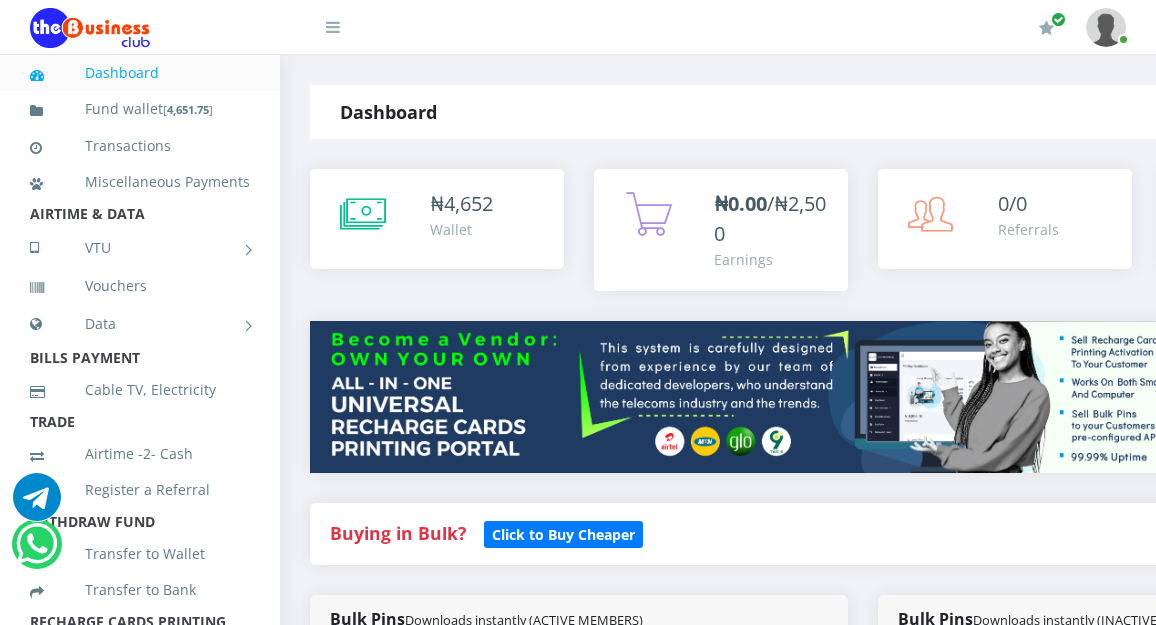 click at bounding box center (863, 397) 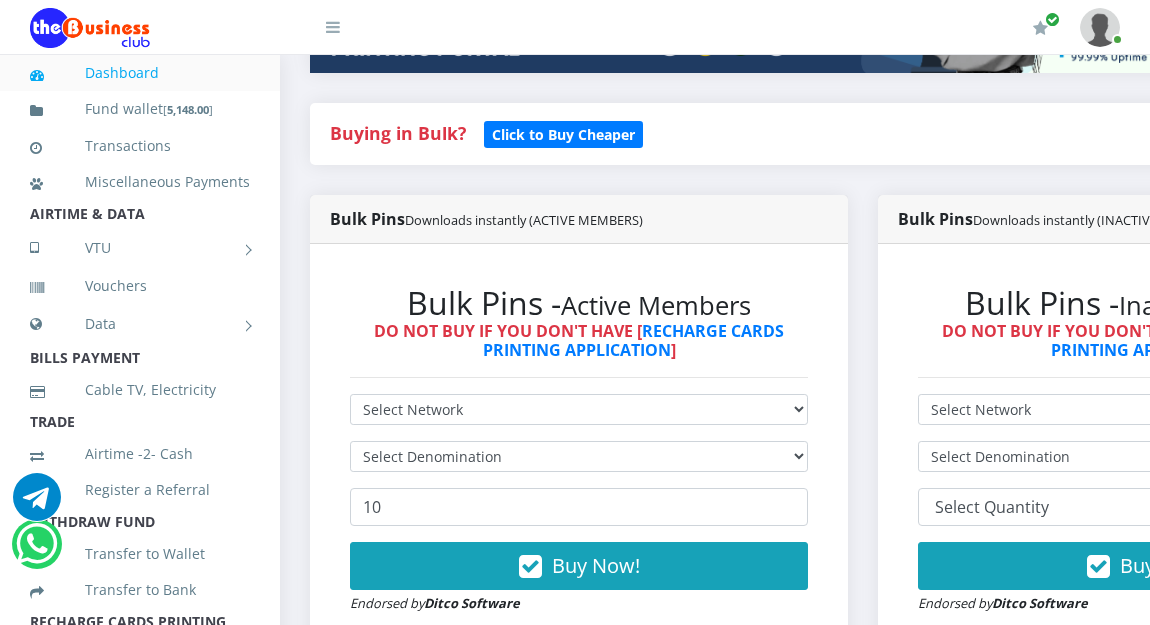 scroll, scrollTop: 440, scrollLeft: 0, axis: vertical 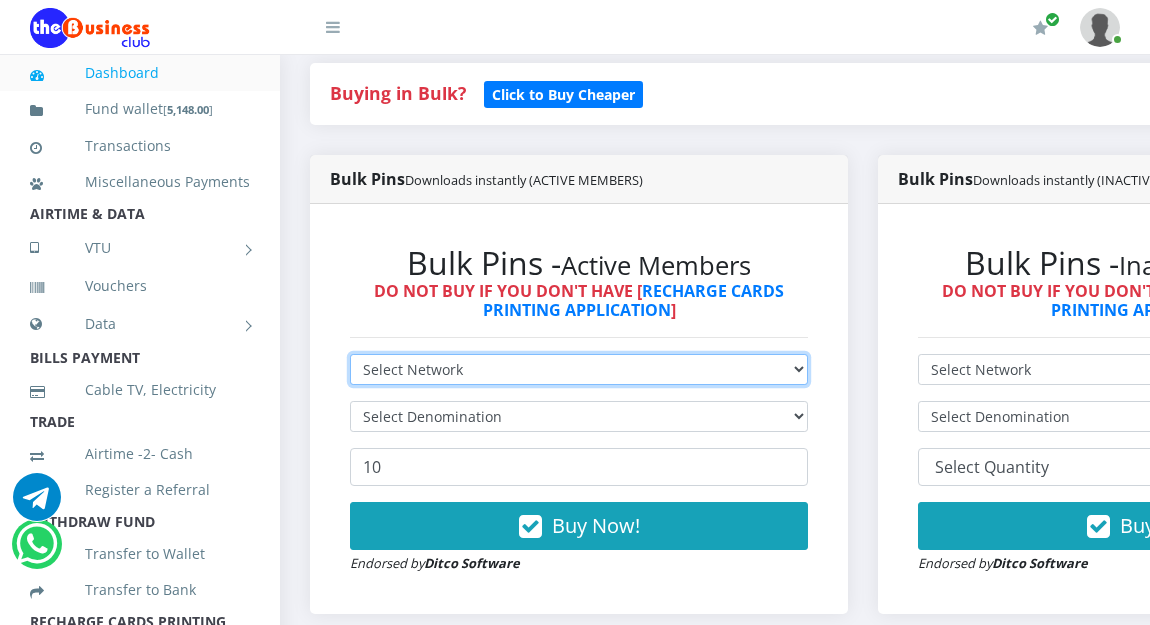 click on "Select Network
MTN
Globacom
9Mobile
Airtel" at bounding box center (579, 369) 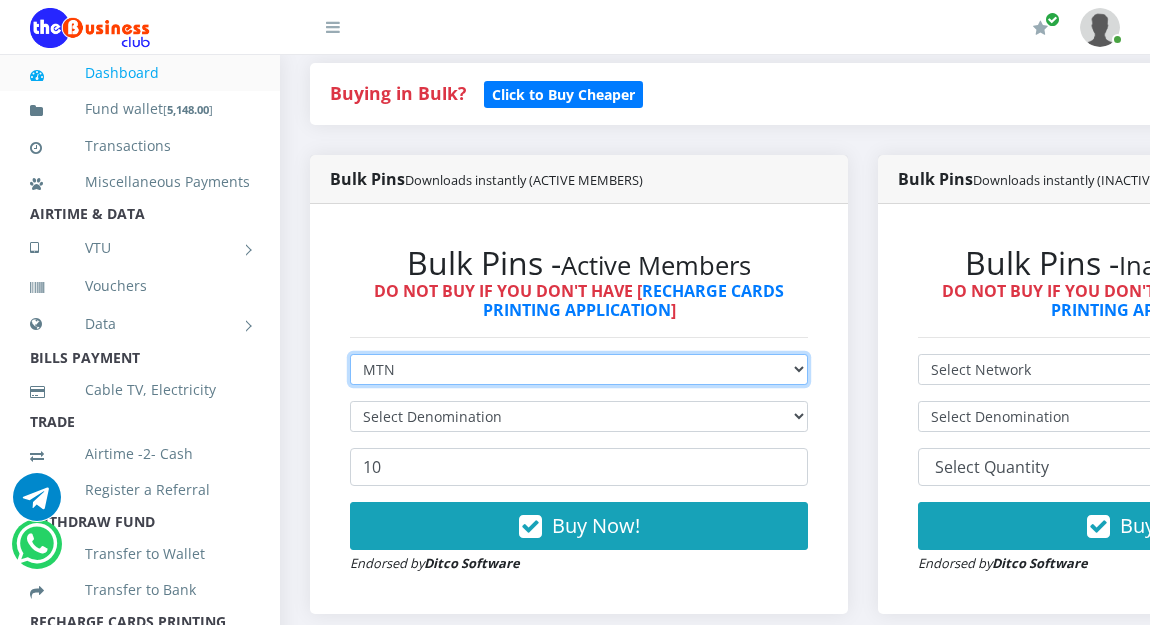 click on "Select Network
MTN
Globacom
9Mobile
Airtel" at bounding box center (579, 369) 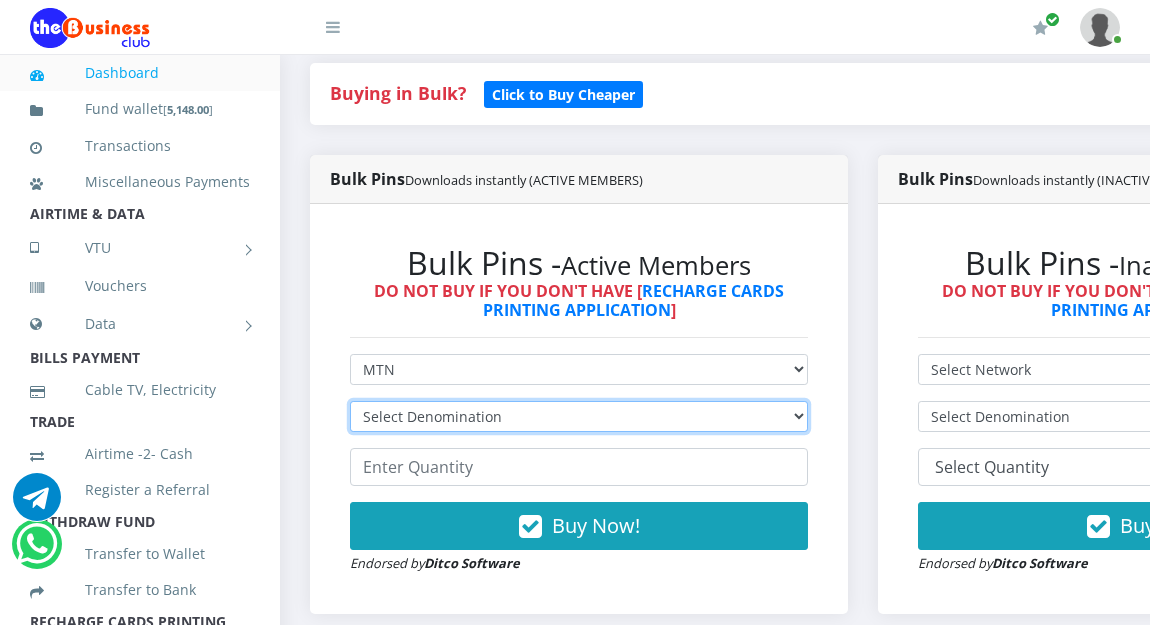 click on "Select Denomination MTN NGN100 - ₦96.94 MTN NGN200 - ₦193.88 MTN NGN400 - ₦387.76 MTN NGN500 - ₦484.70 MTN NGN1000 - ₦969.40 MTN NGN1500 - ₦1,454.10" at bounding box center [579, 416] 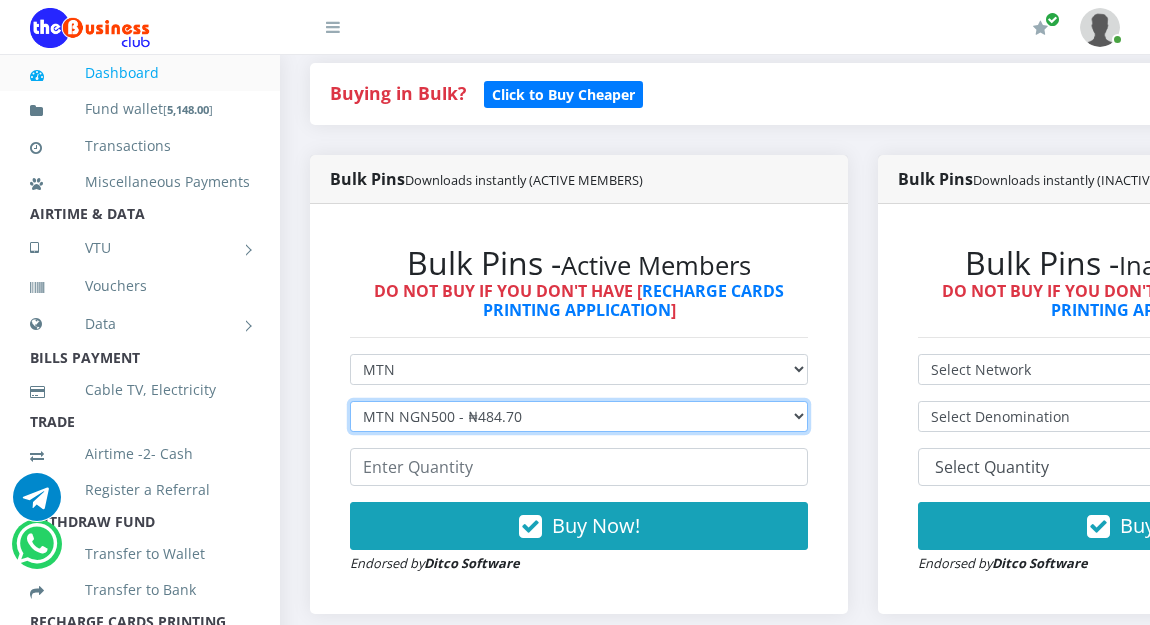 click on "Select Denomination MTN NGN100 - ₦96.94 MTN NGN200 - ₦193.88 MTN NGN400 - ₦387.76 MTN NGN500 - ₦484.70 MTN NGN1000 - ₦969.40 MTN NGN1500 - ₦1,454.10" at bounding box center [579, 416] 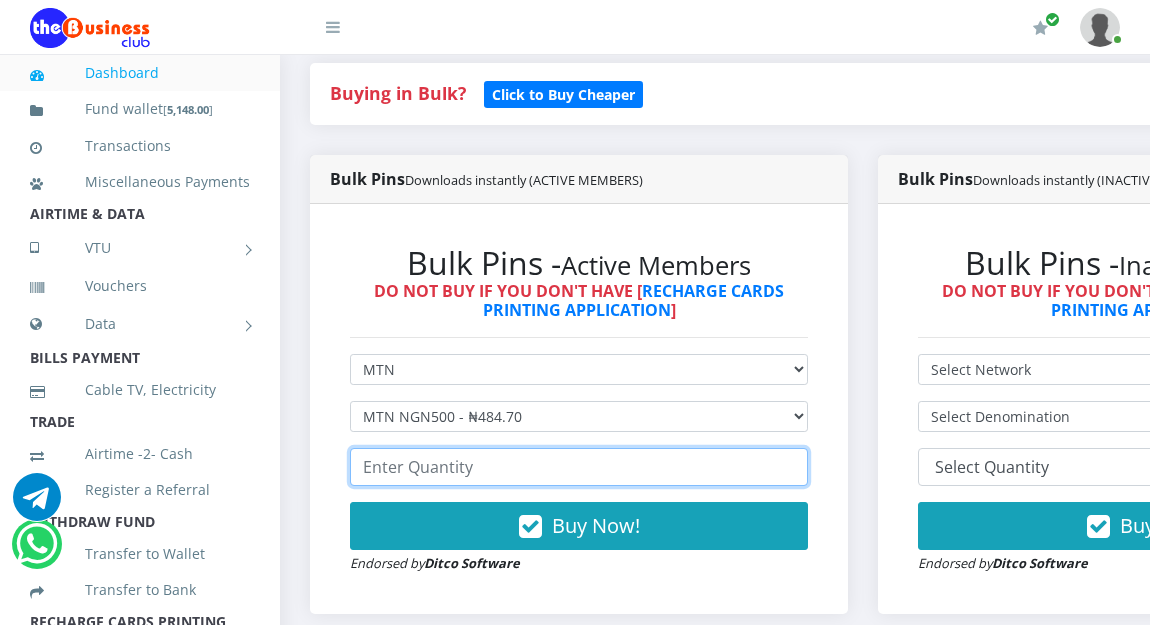 click at bounding box center (579, 467) 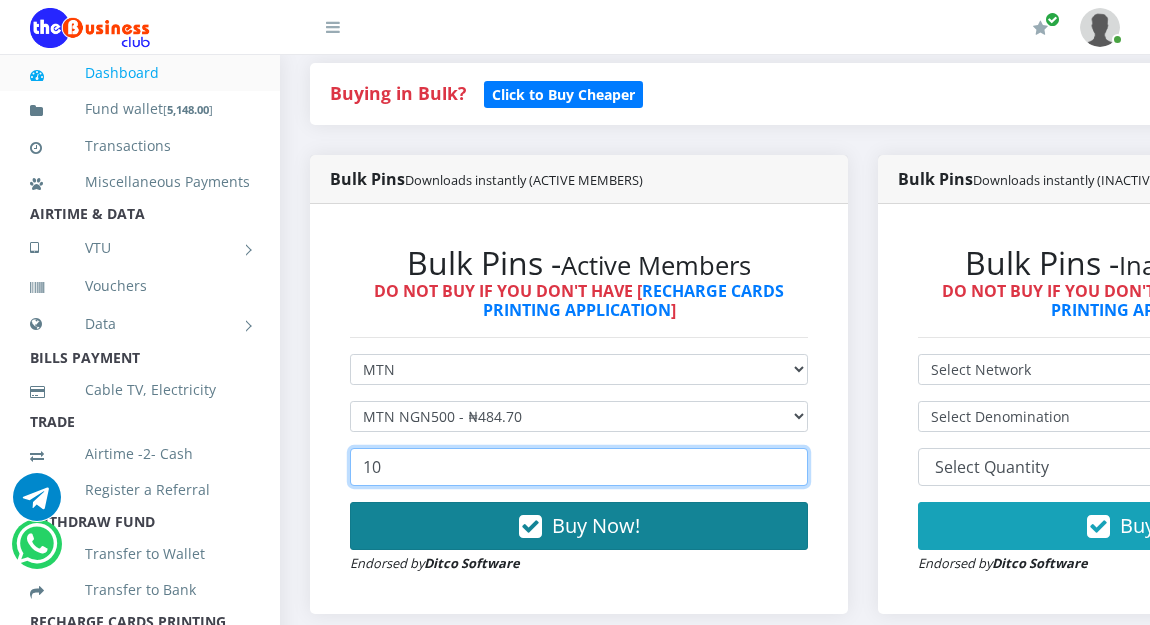 type on "10" 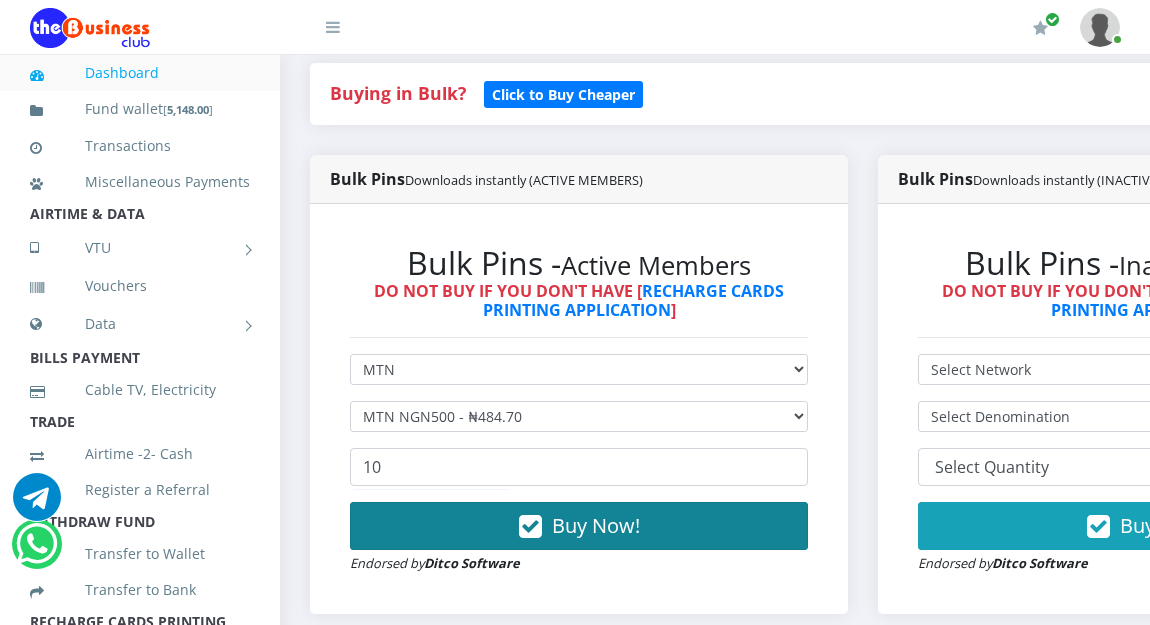 click on "Buy Now!" at bounding box center (596, 525) 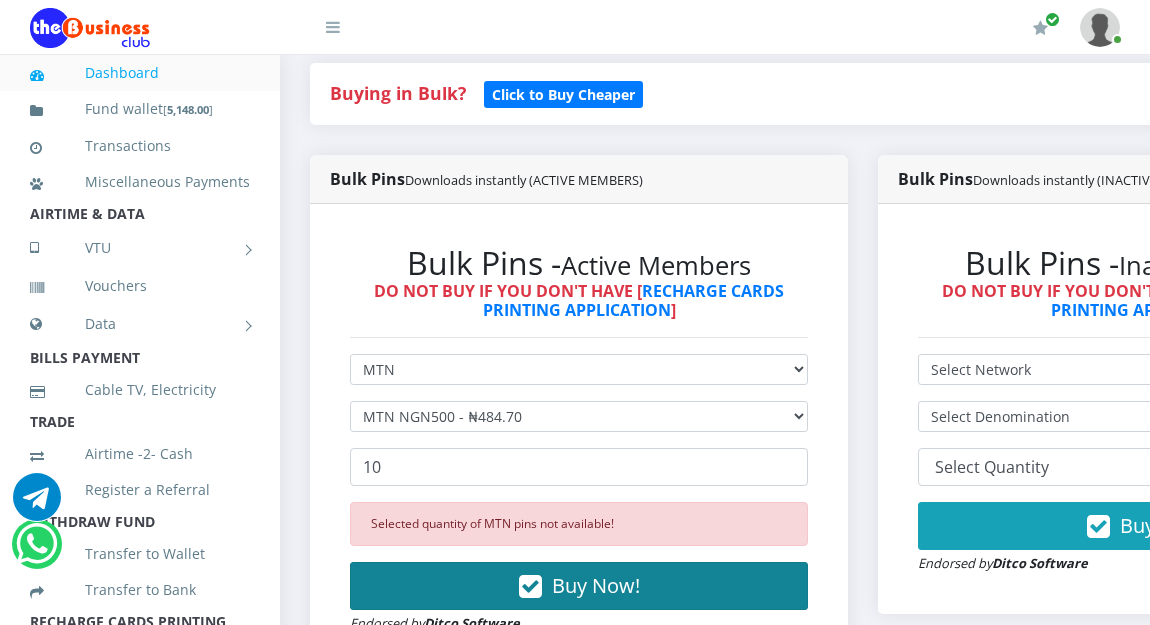 click on "Buy Now!" at bounding box center (596, 585) 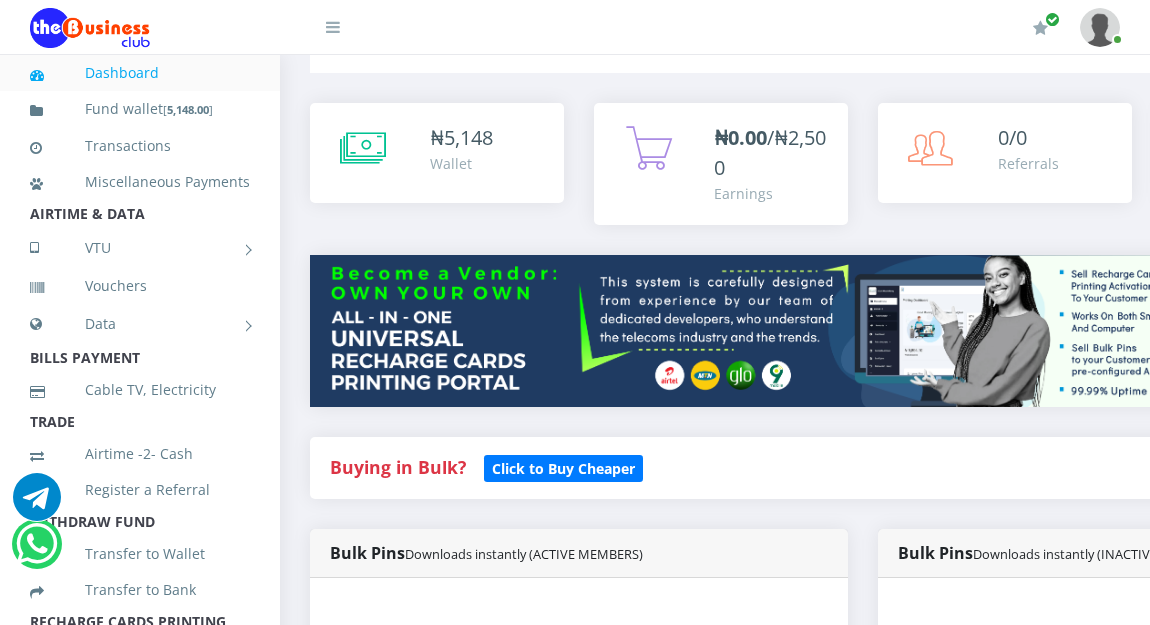 scroll, scrollTop: 40, scrollLeft: 0, axis: vertical 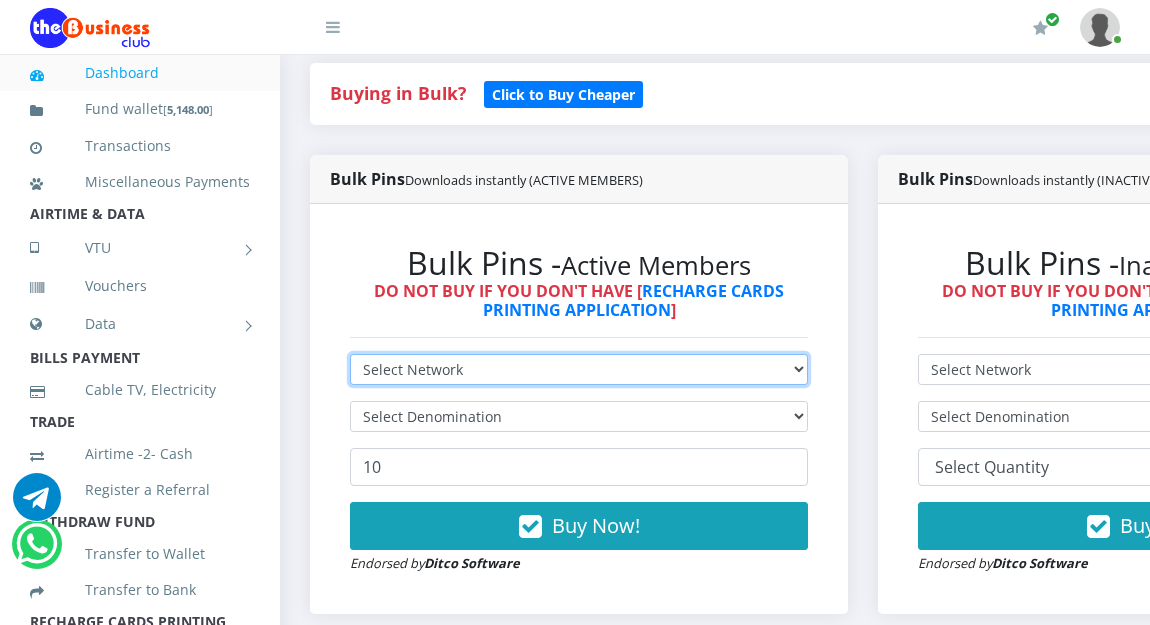 click on "Select Network
MTN
Globacom
9Mobile
Airtel" at bounding box center [579, 369] 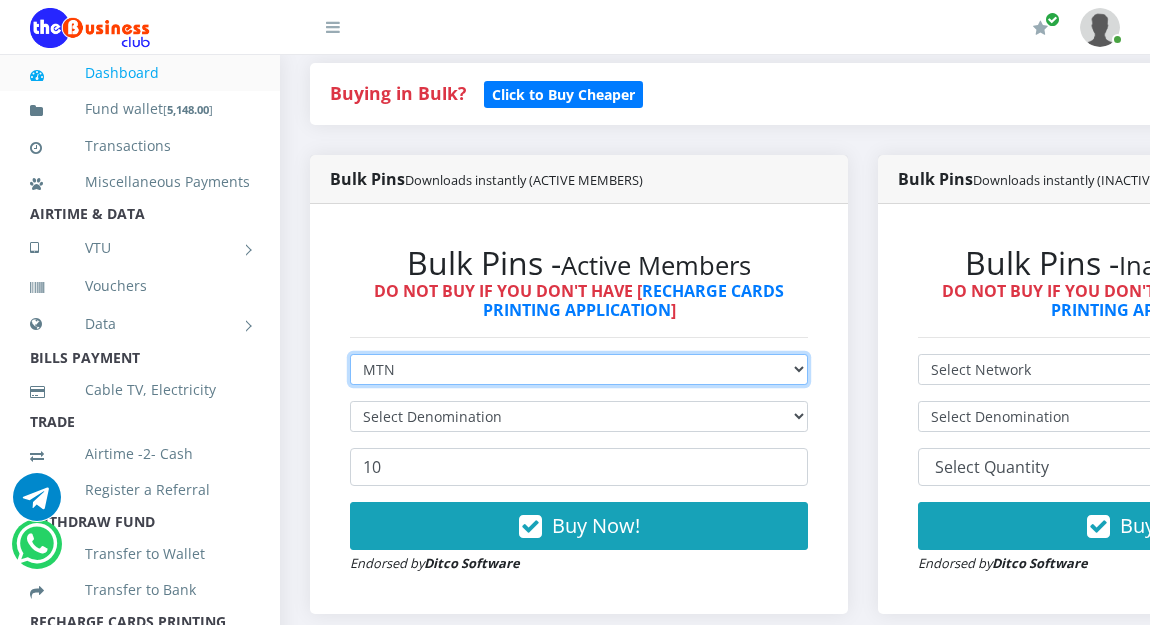 click on "Select Network
MTN
Globacom
9Mobile
Airtel" at bounding box center (579, 369) 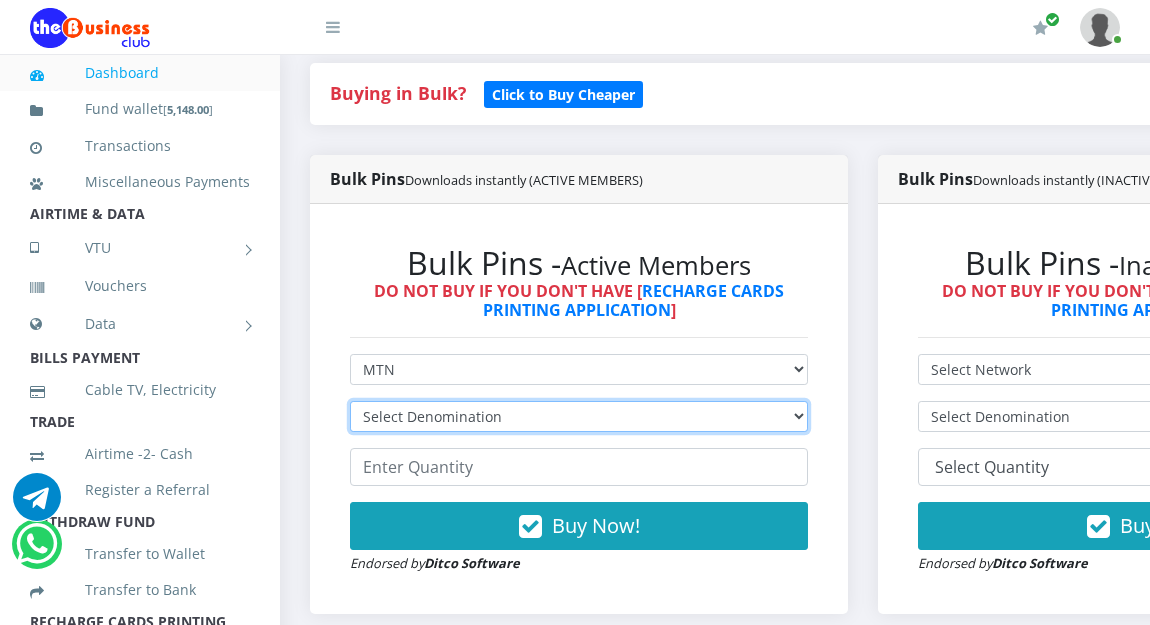 click on "Select Denomination MTN NGN100 - ₦96.94 MTN NGN200 - ₦193.88 MTN NGN400 - ₦387.76 MTN NGN500 - ₦484.70 MTN NGN1000 - ₦969.40 MTN NGN1500 - ₦1,454.10" at bounding box center (579, 416) 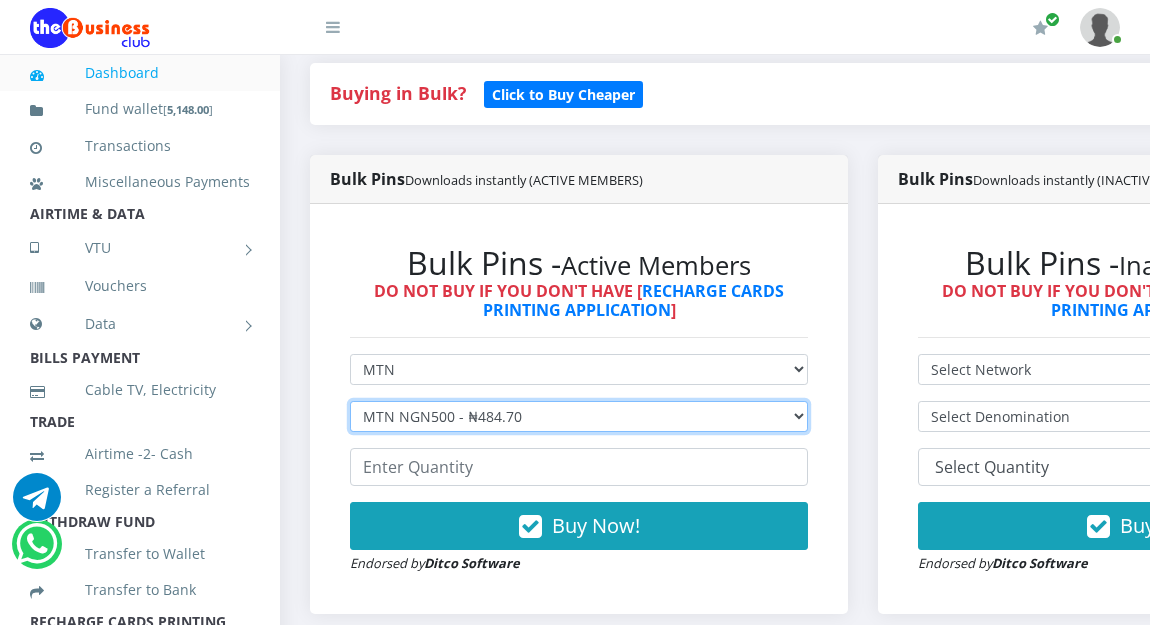 click on "Select Denomination MTN NGN100 - ₦96.94 MTN NGN200 - ₦193.88 MTN NGN400 - ₦387.76 MTN NGN500 - ₦484.70 MTN NGN1000 - ₦969.40 MTN NGN1500 - ₦1,454.10" at bounding box center (579, 416) 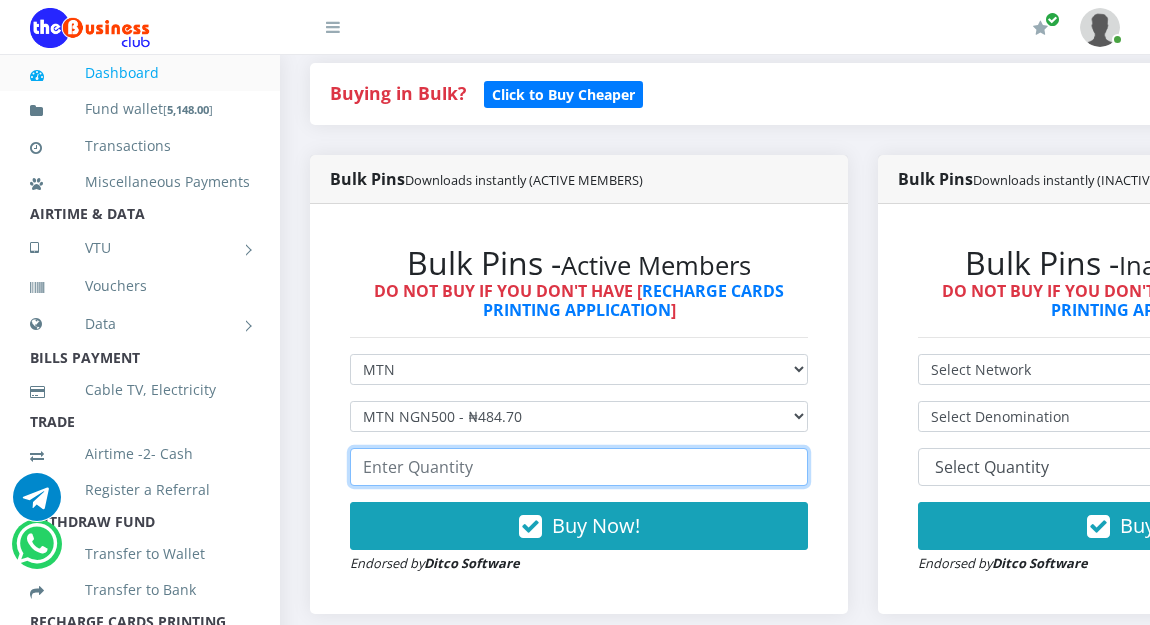 click at bounding box center (579, 467) 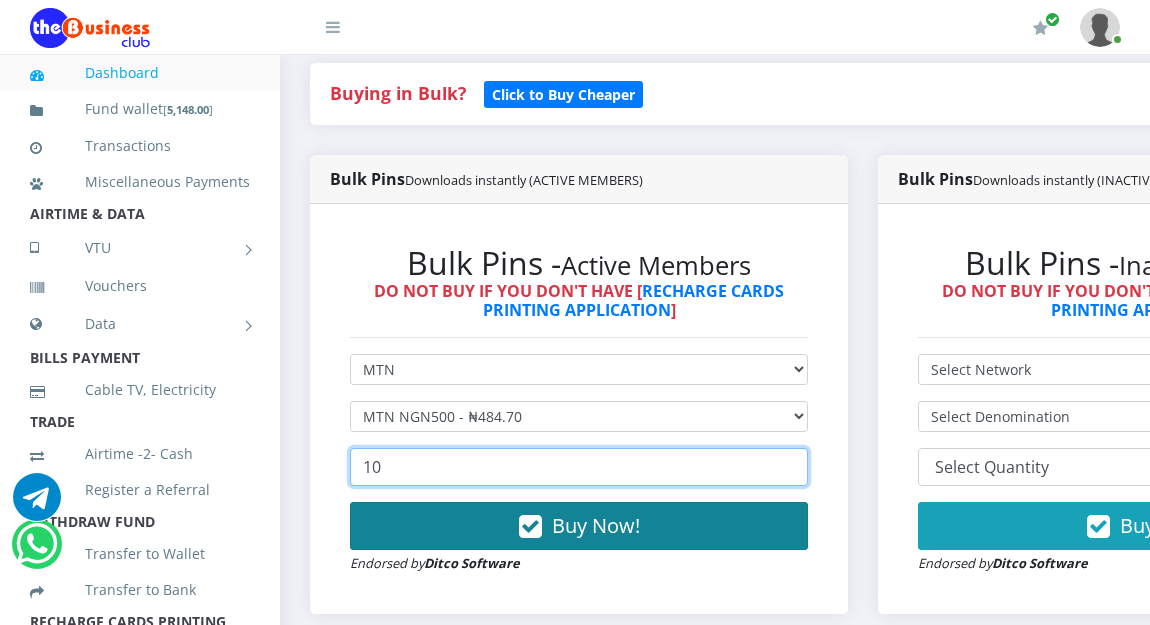 type on "10" 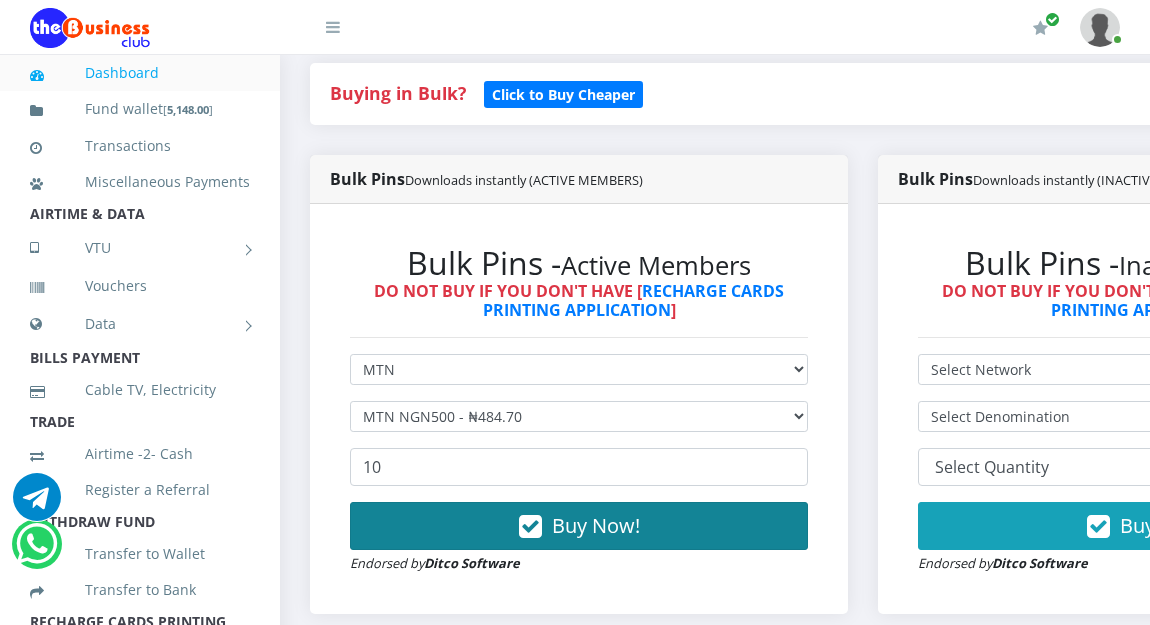 click on "Buy Now!" at bounding box center [596, 525] 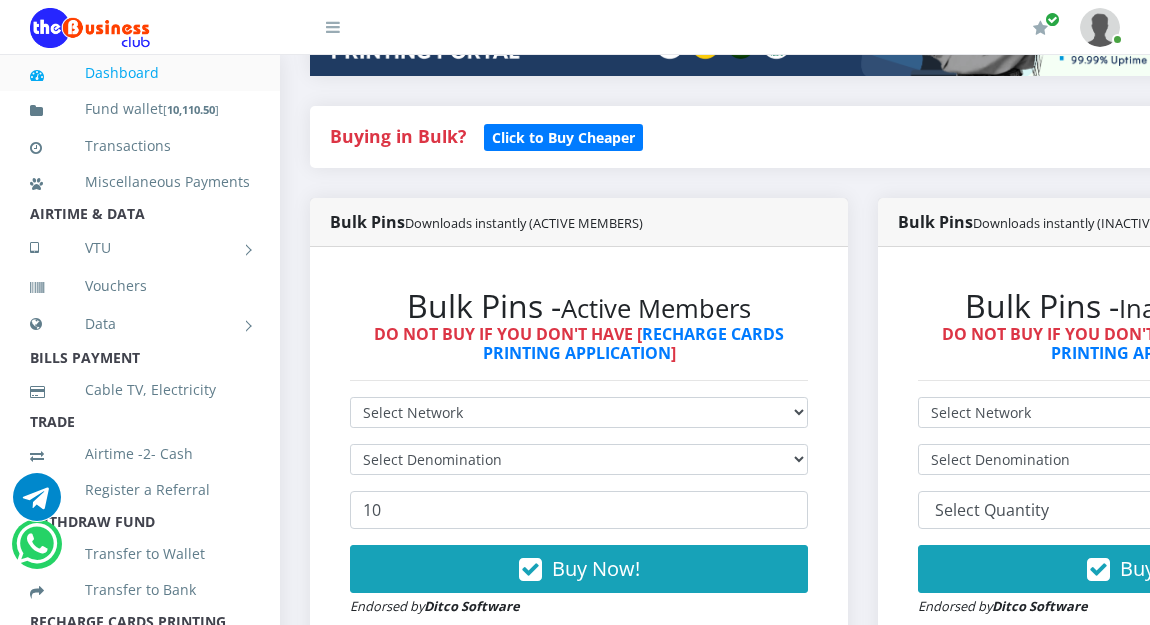 scroll, scrollTop: 400, scrollLeft: 0, axis: vertical 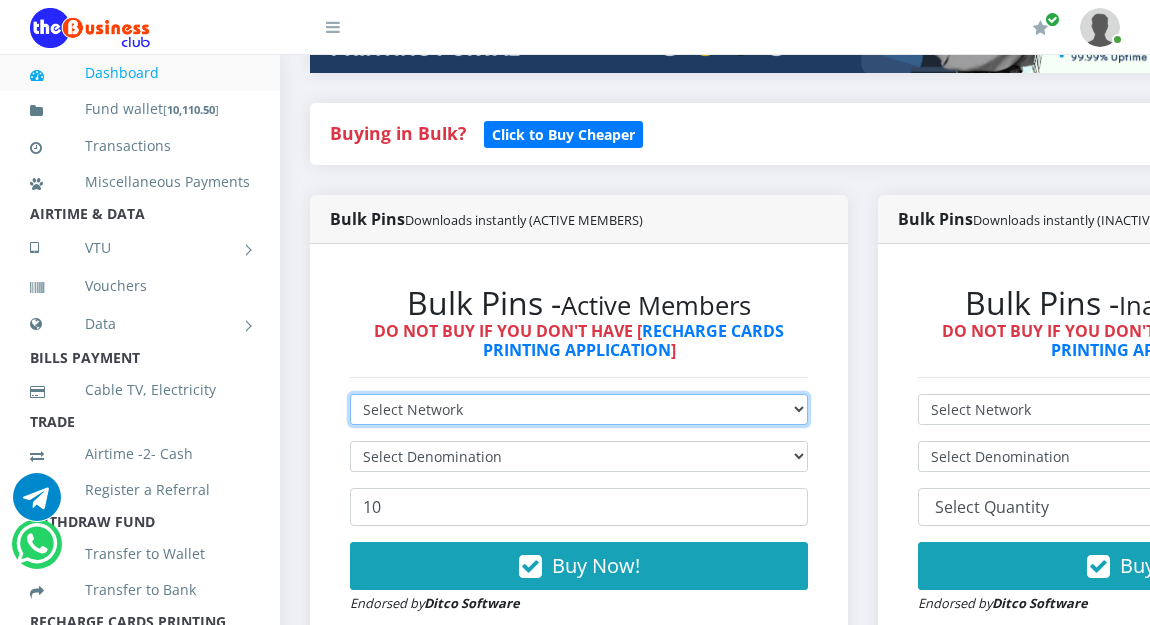 click on "Select Network
MTN
Globacom
9Mobile
Airtel" at bounding box center (579, 409) 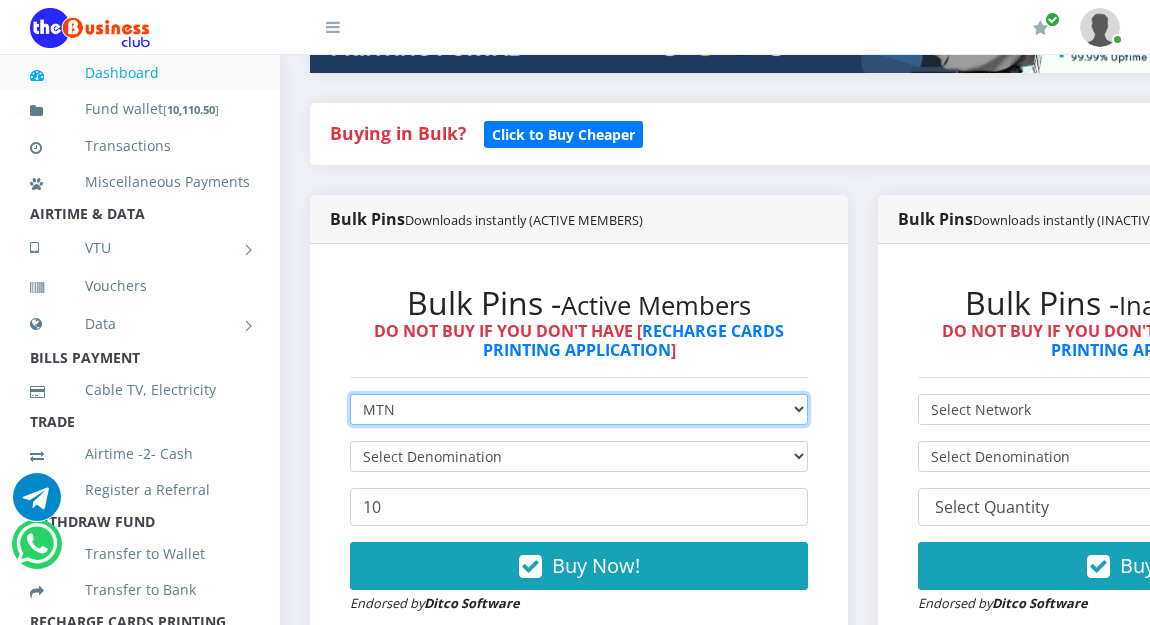 click on "Select Network
MTN
Globacom
9Mobile
Airtel" at bounding box center [579, 409] 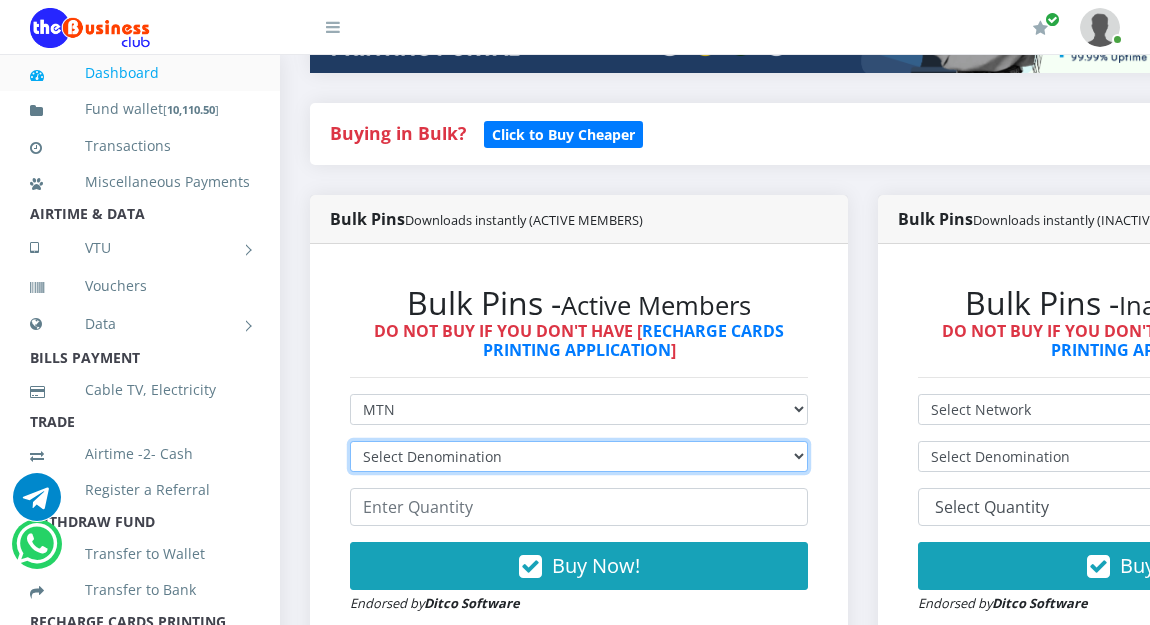 click on "Select Denomination MTN NGN100 - ₦96.94 MTN NGN200 - ₦193.88 MTN NGN400 - ₦387.76 MTN NGN500 - ₦484.70 MTN NGN1000 - ₦969.40 MTN NGN1500 - ₦1,454.10" at bounding box center [579, 456] 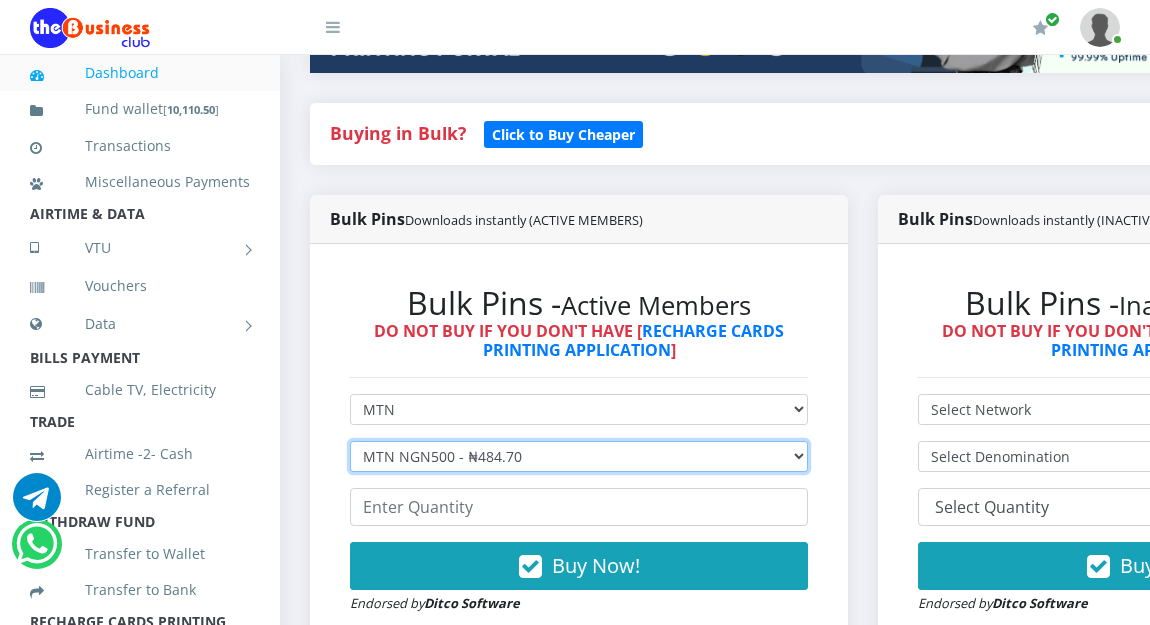 click on "Select Denomination MTN NGN100 - ₦96.94 MTN NGN200 - ₦193.88 MTN NGN400 - ₦387.76 MTN NGN500 - ₦484.70 MTN NGN1000 - ₦969.40 MTN NGN1500 - ₦1,454.10" at bounding box center [579, 456] 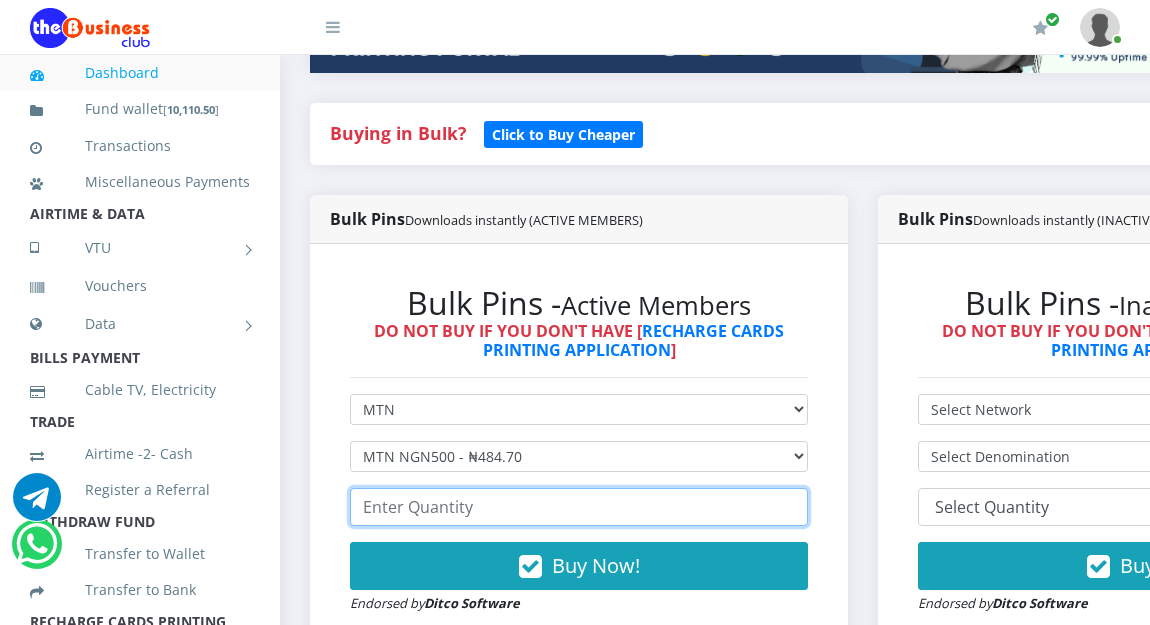 click at bounding box center (579, 507) 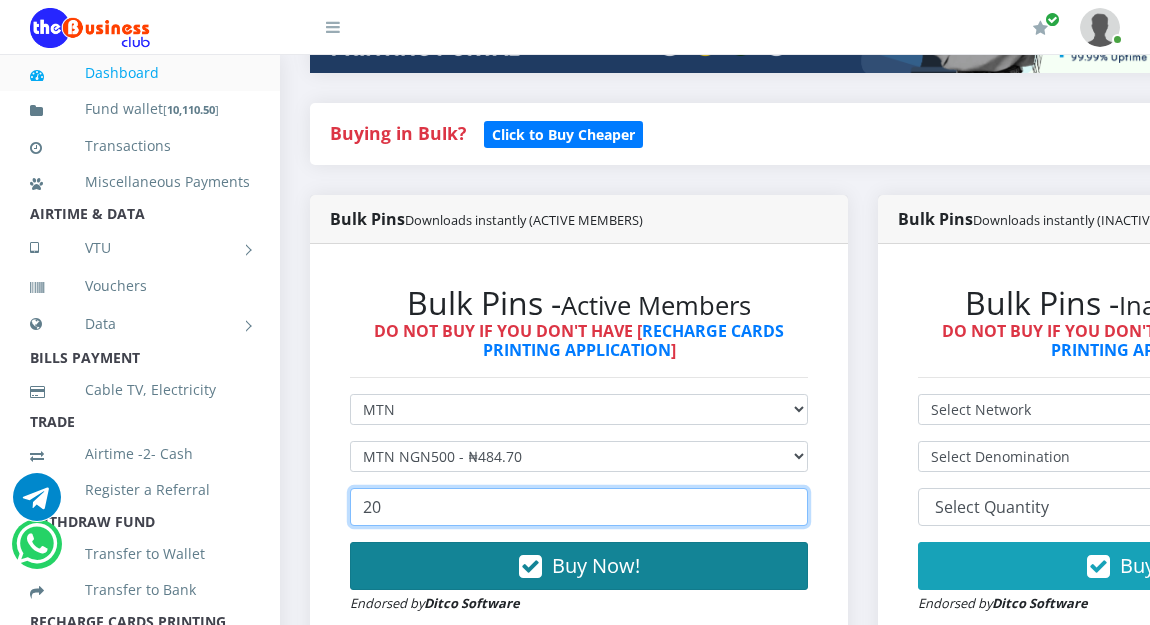 type on "20" 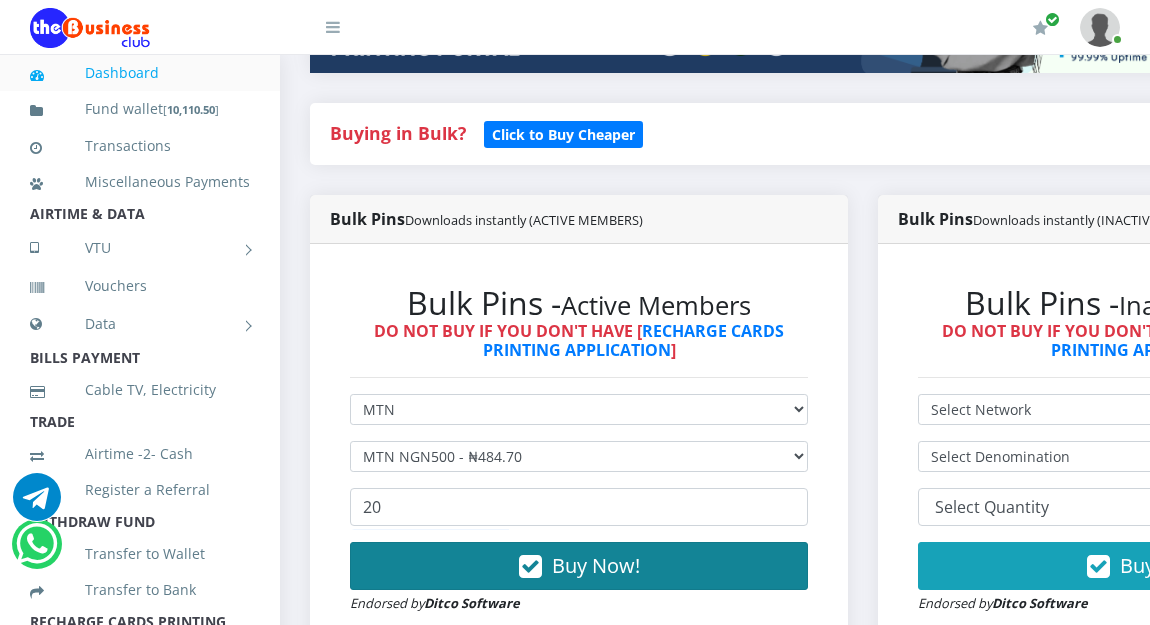 click on "Buy Now!" at bounding box center [596, 565] 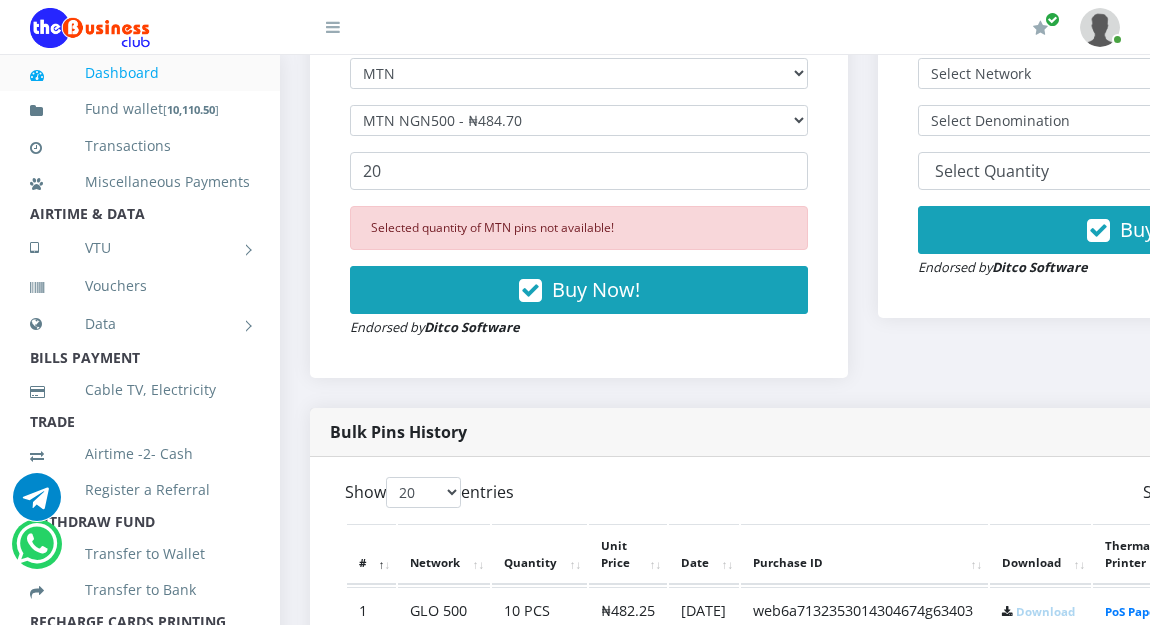 scroll, scrollTop: 720, scrollLeft: 0, axis: vertical 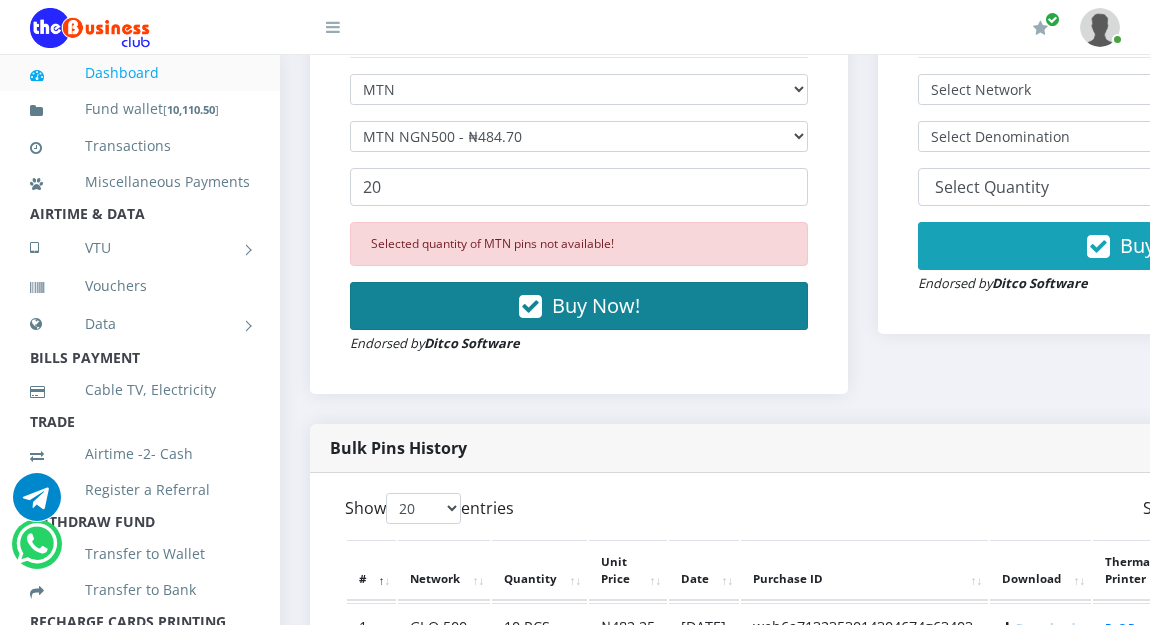 click on "Buy Now!" at bounding box center [579, 306] 